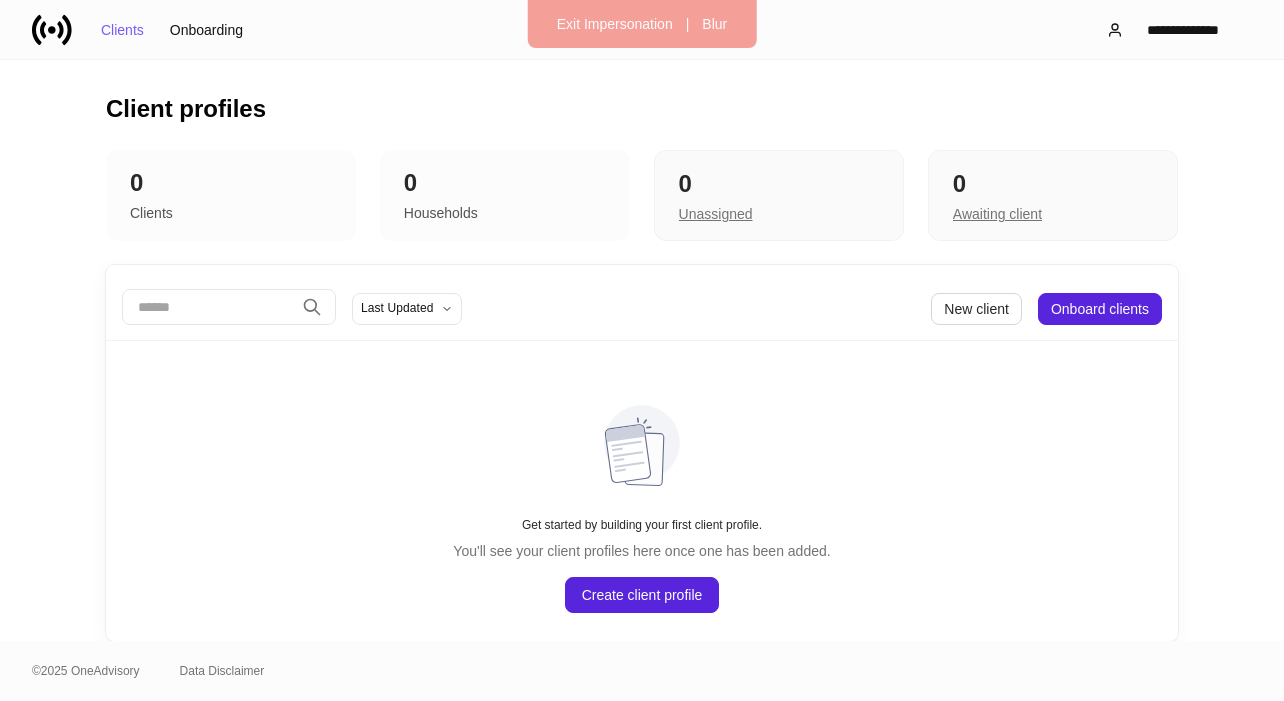 scroll, scrollTop: 0, scrollLeft: 0, axis: both 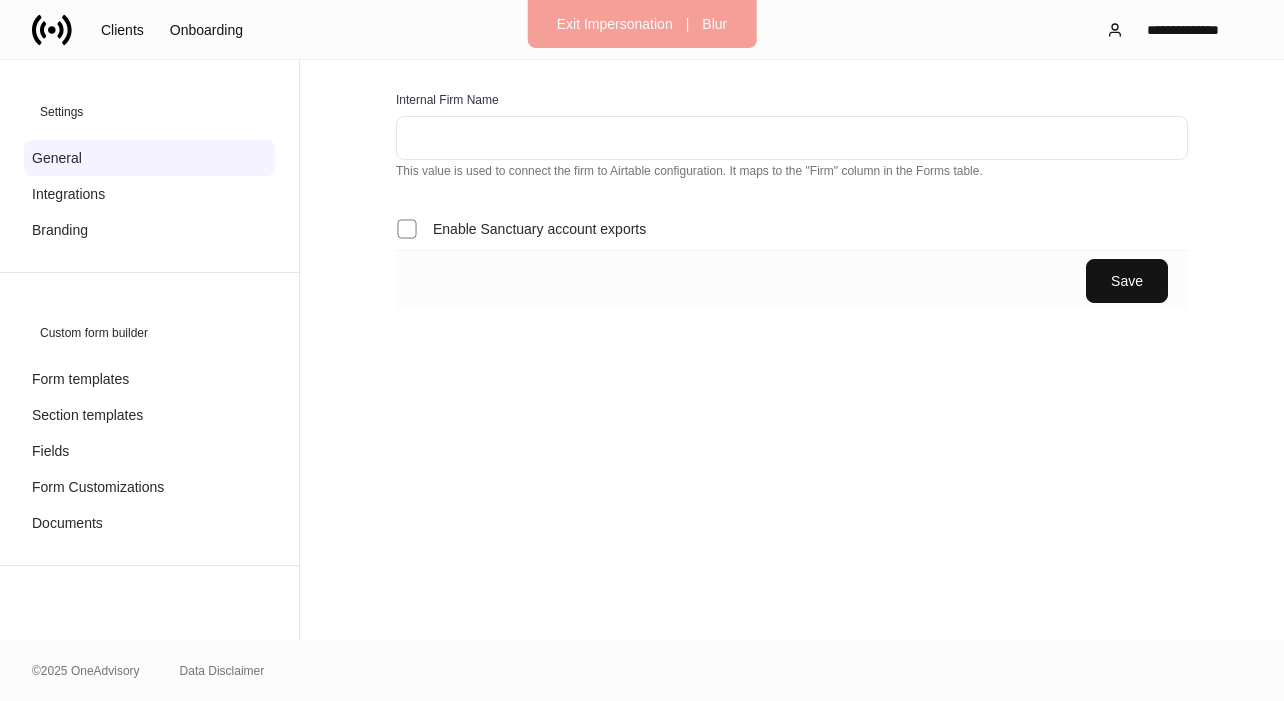 click at bounding box center (792, 138) 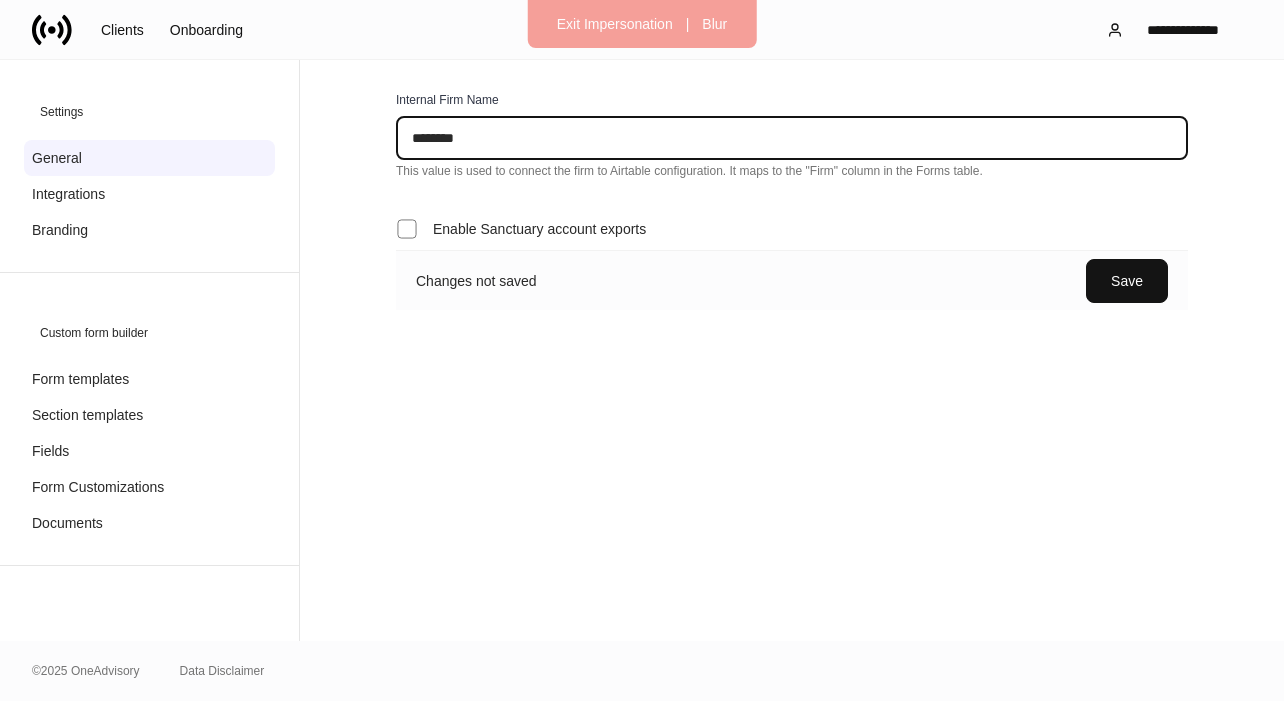 type on "********" 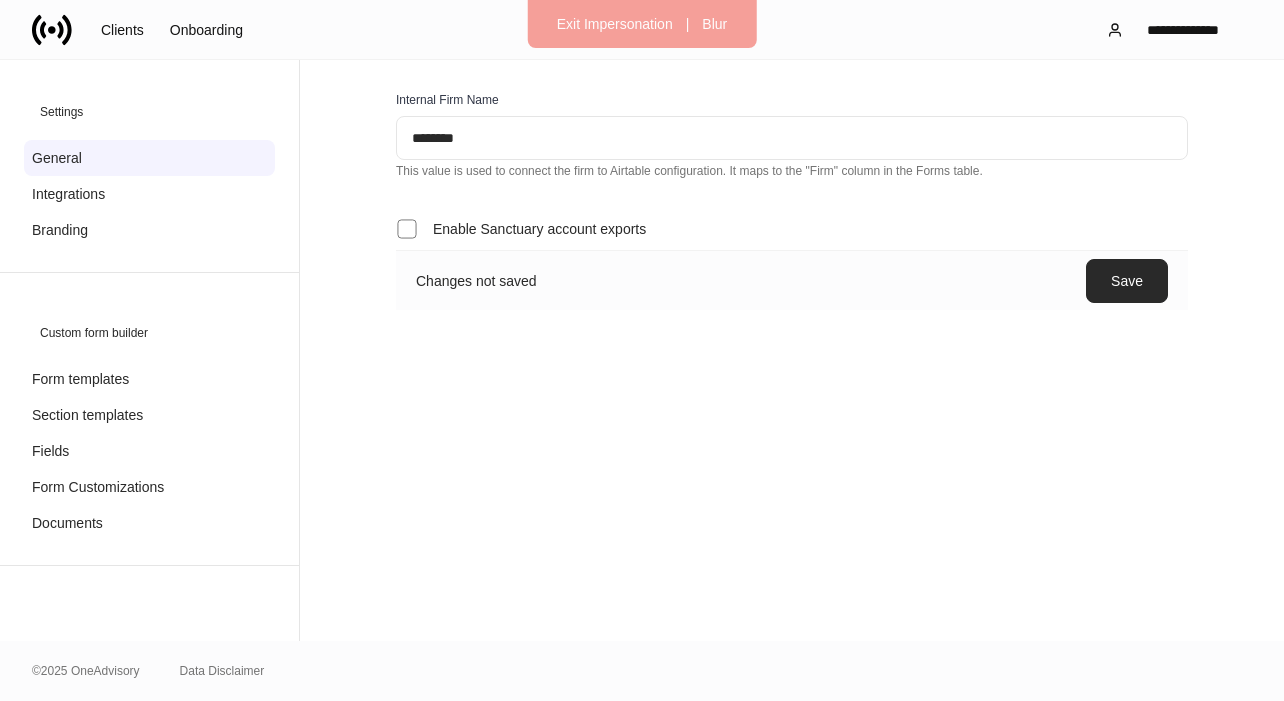click on "Save" at bounding box center (1127, 281) 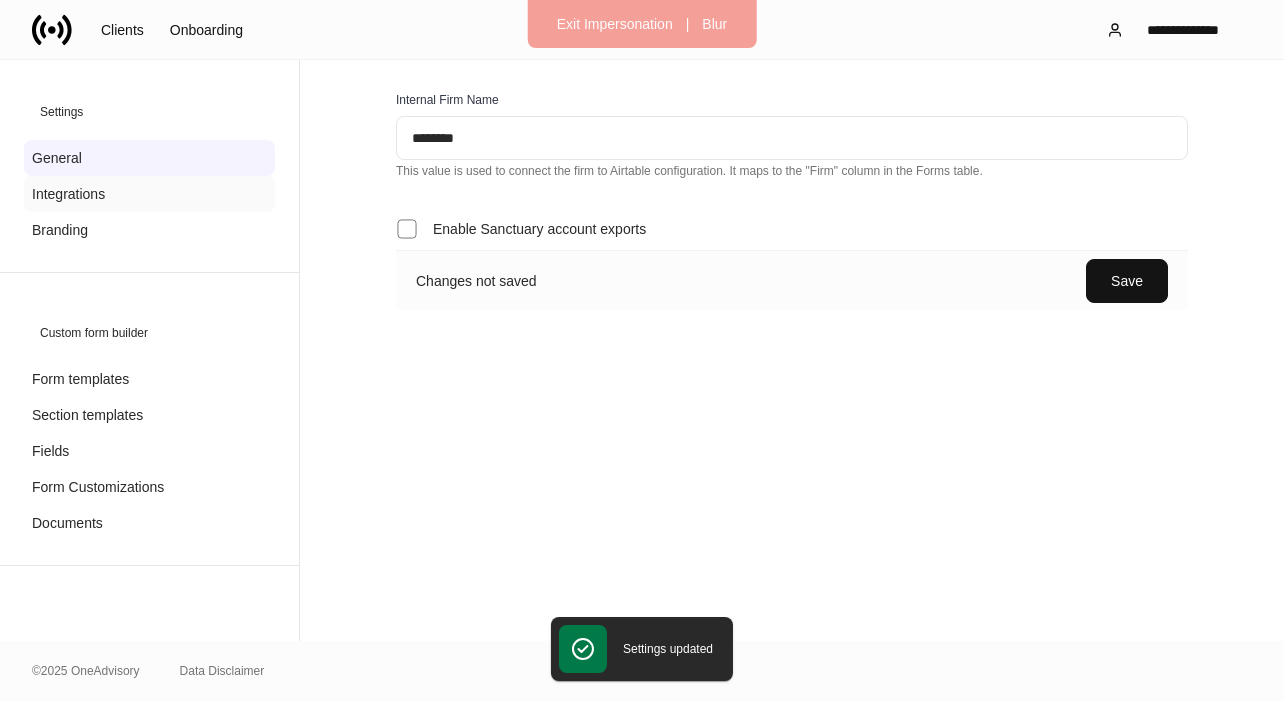 click on "Integrations" at bounding box center (149, 194) 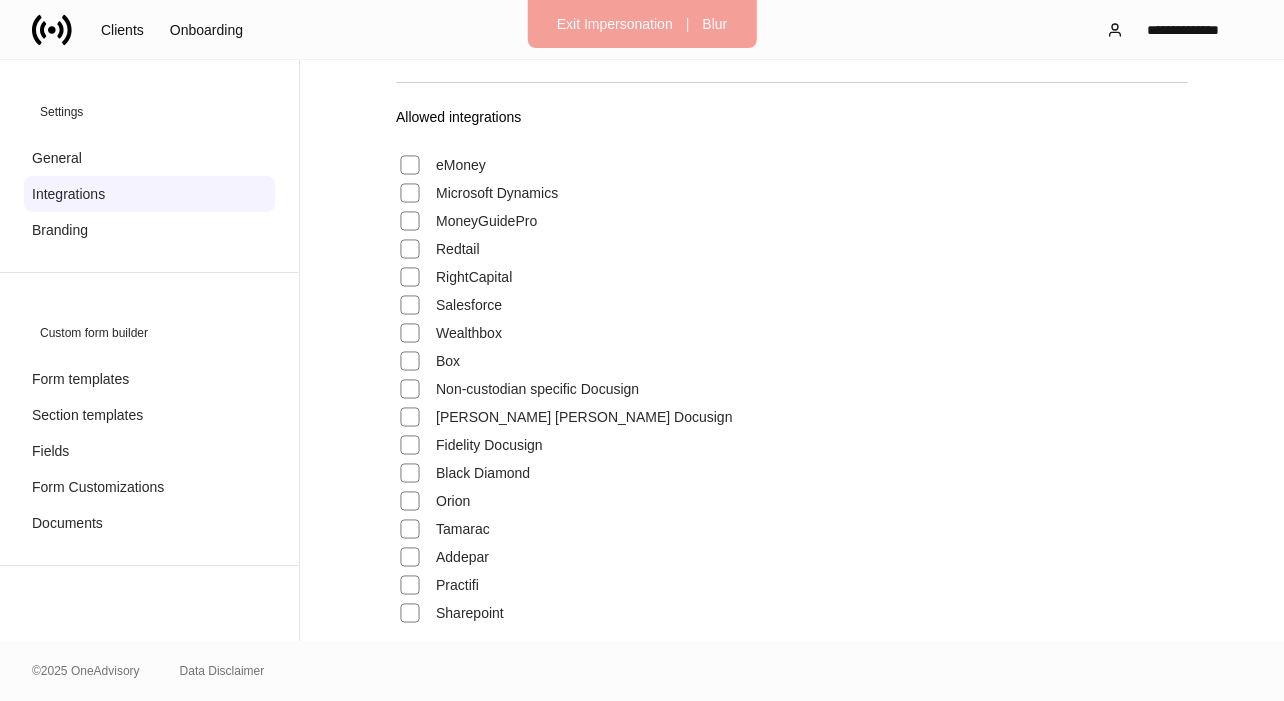 scroll, scrollTop: 251, scrollLeft: 0, axis: vertical 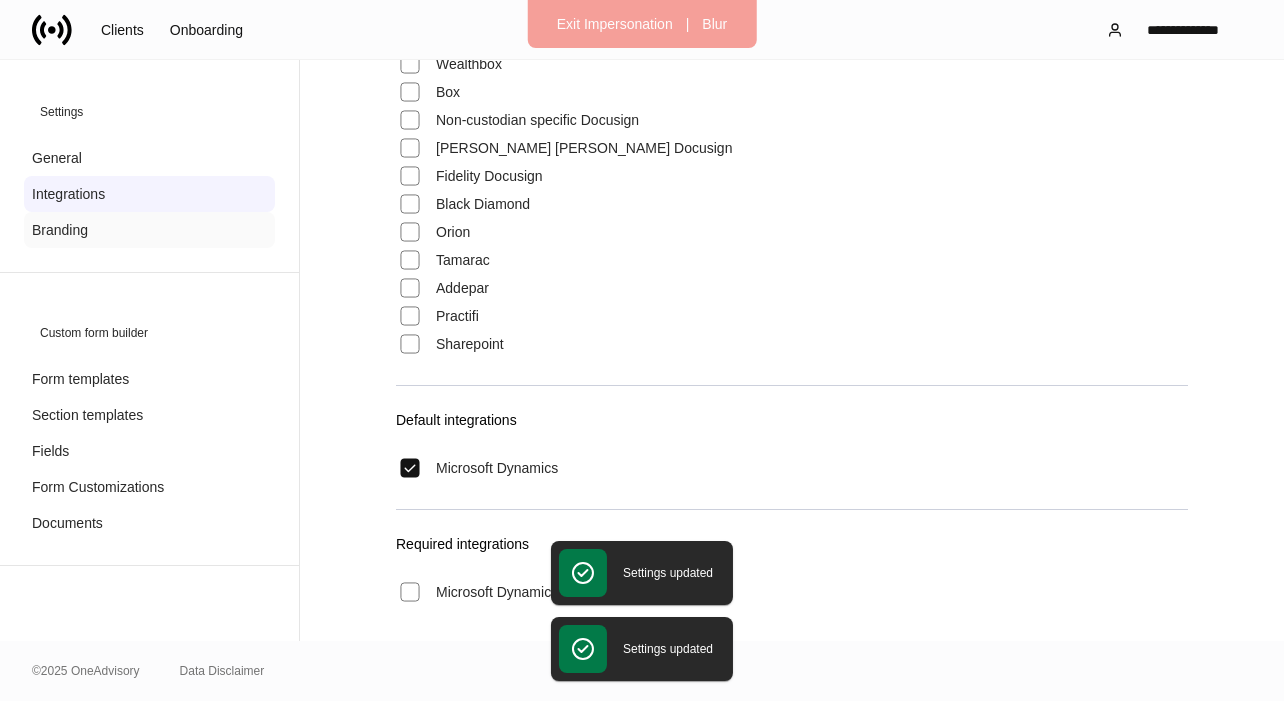 click on "Branding" at bounding box center (149, 230) 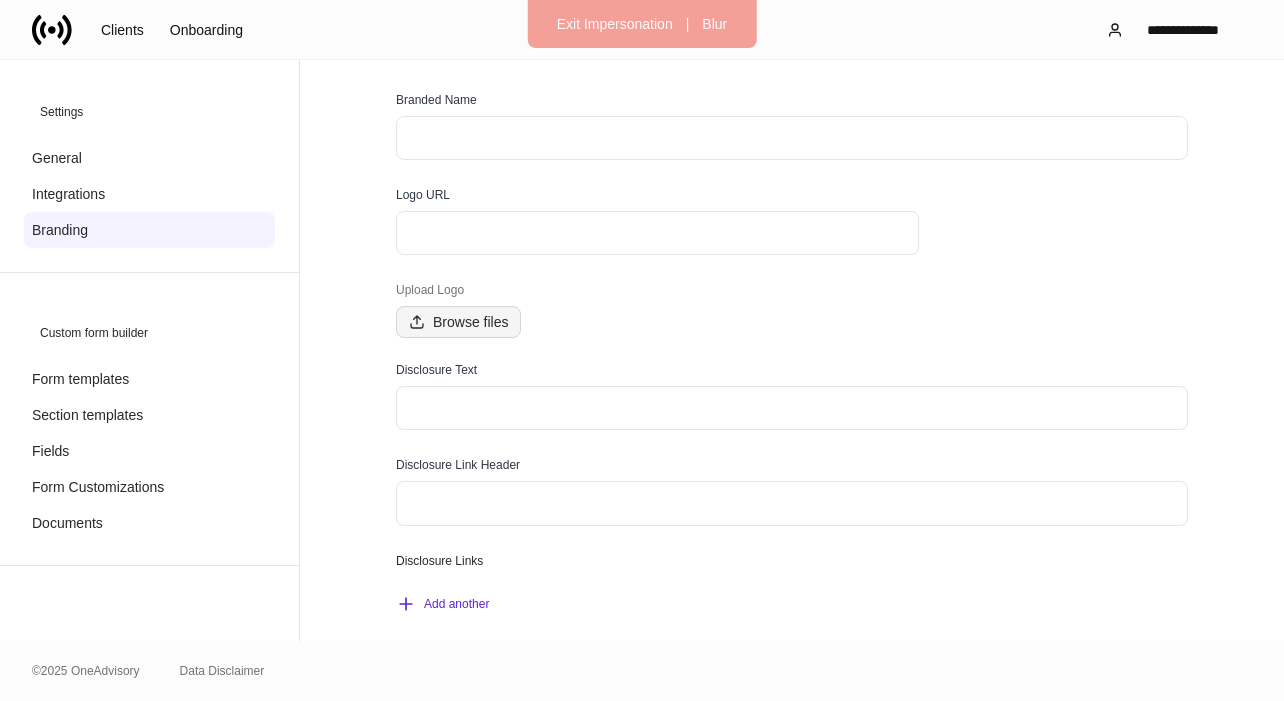 click on "Browse files" at bounding box center [458, 322] 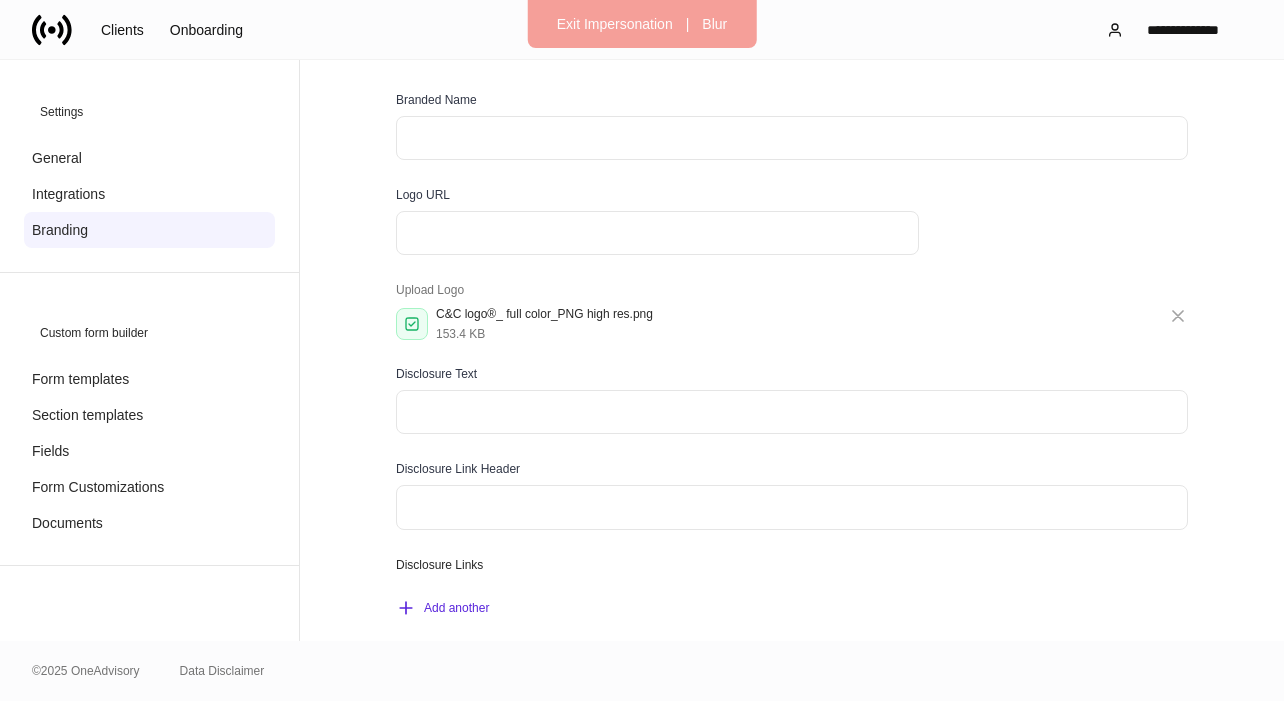 type on "**********" 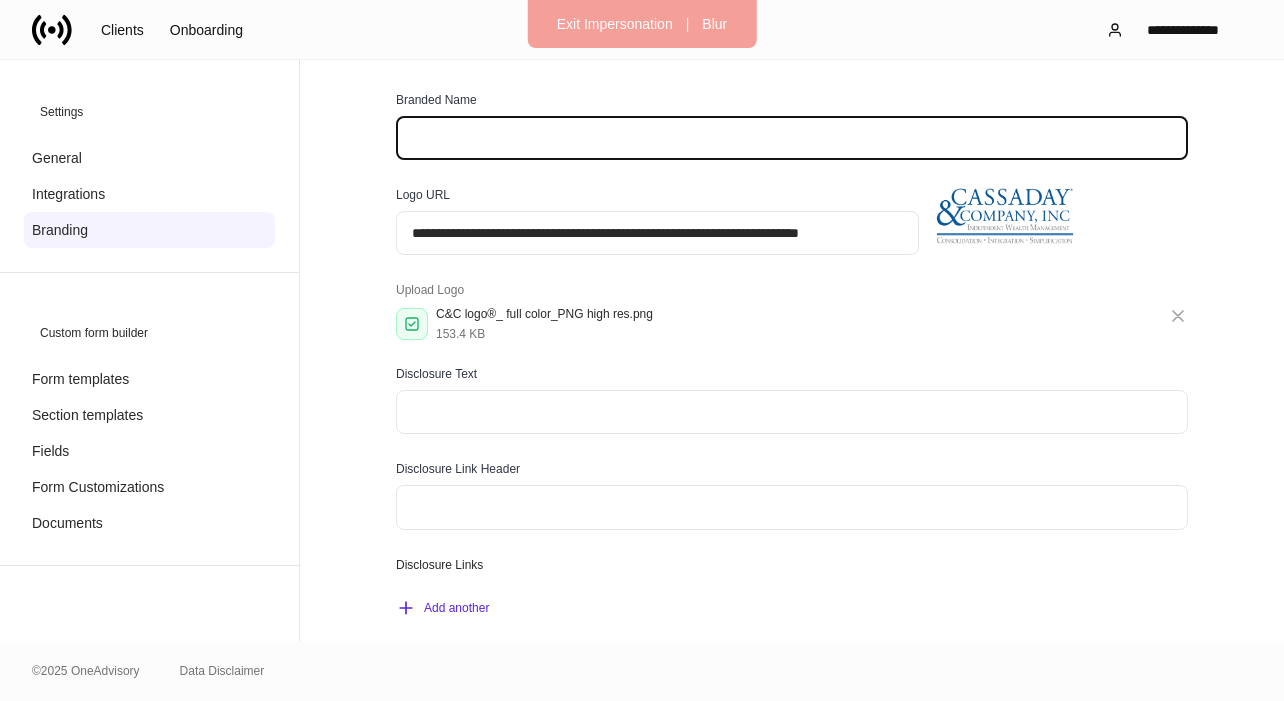 click at bounding box center [792, 138] 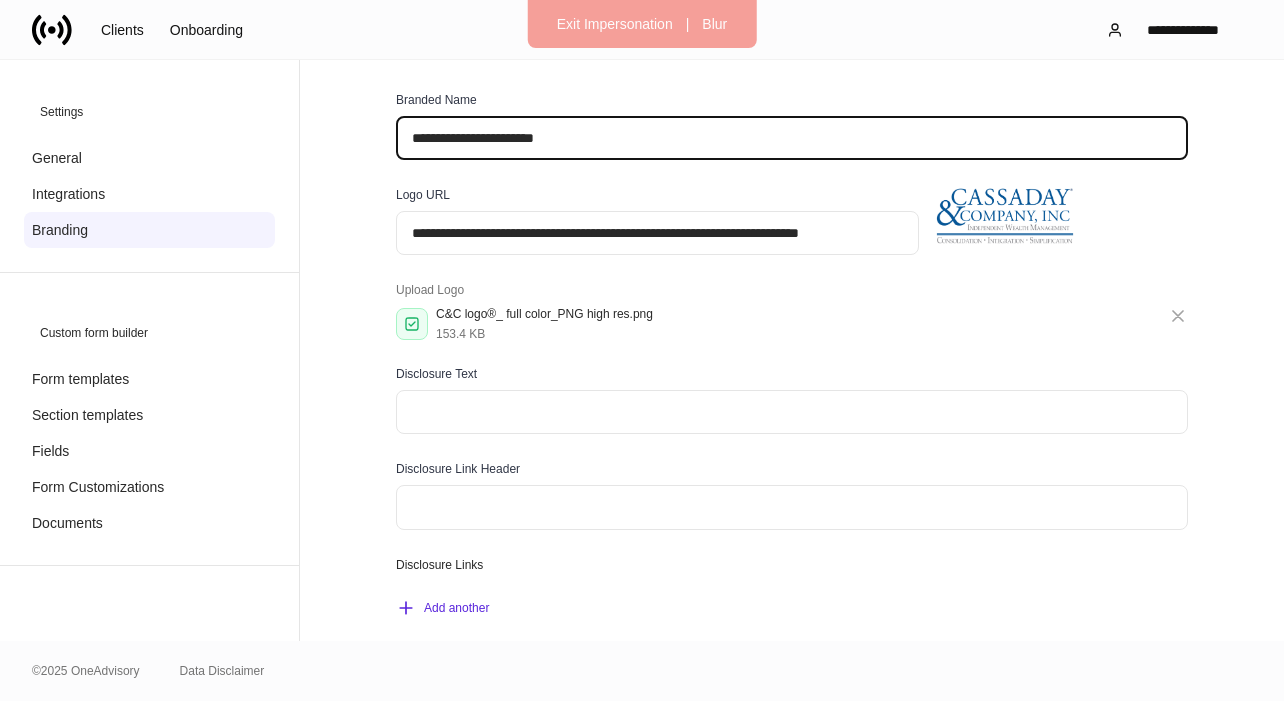 type on "**********" 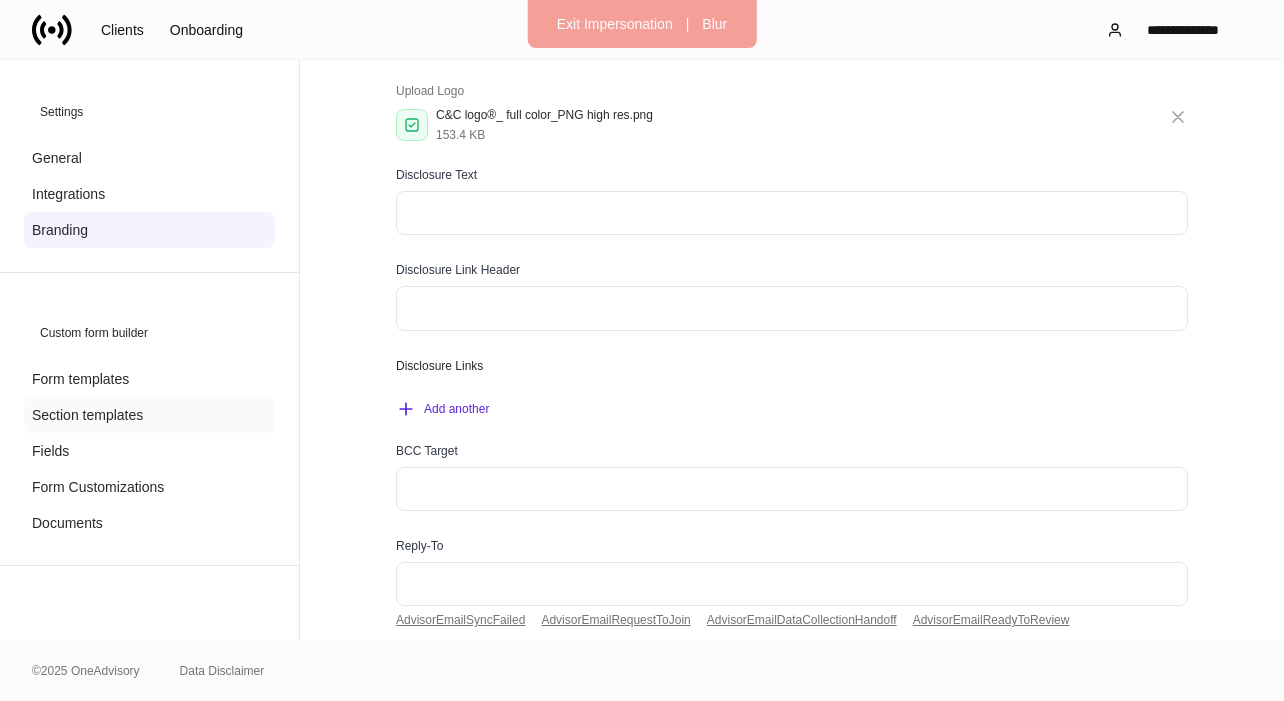 scroll, scrollTop: 367, scrollLeft: 0, axis: vertical 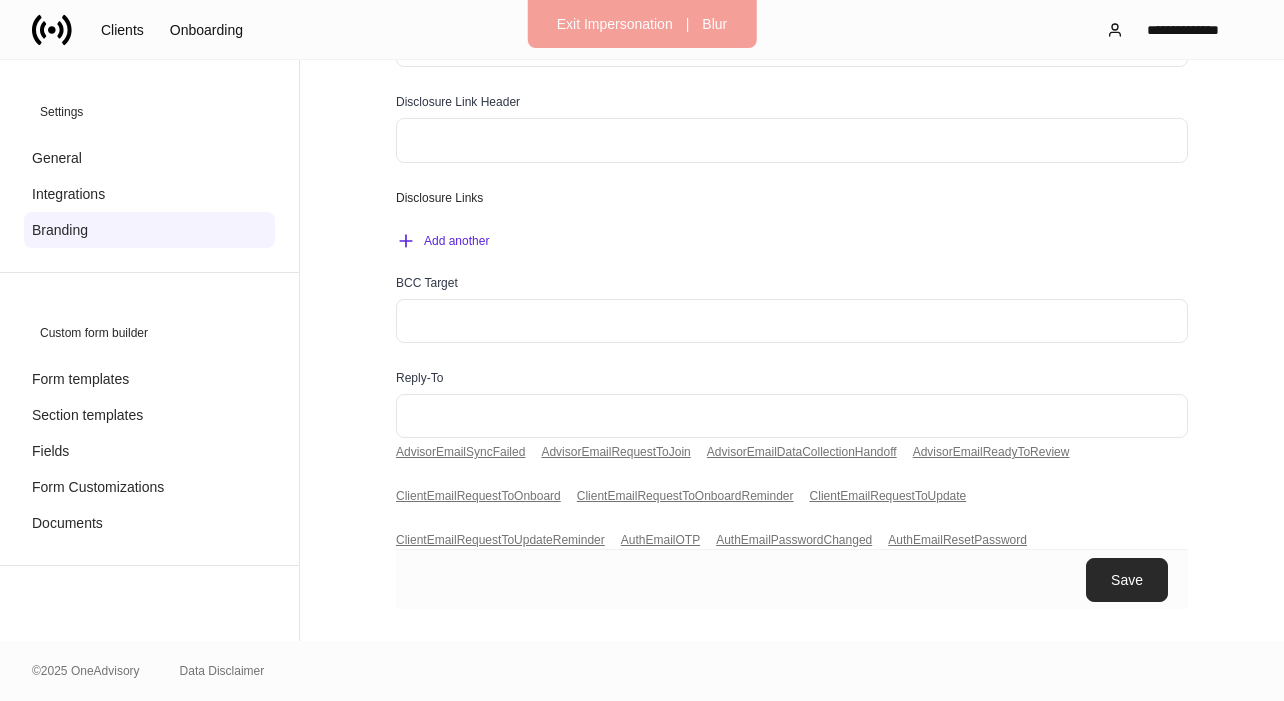 click on "Save" at bounding box center (1127, 580) 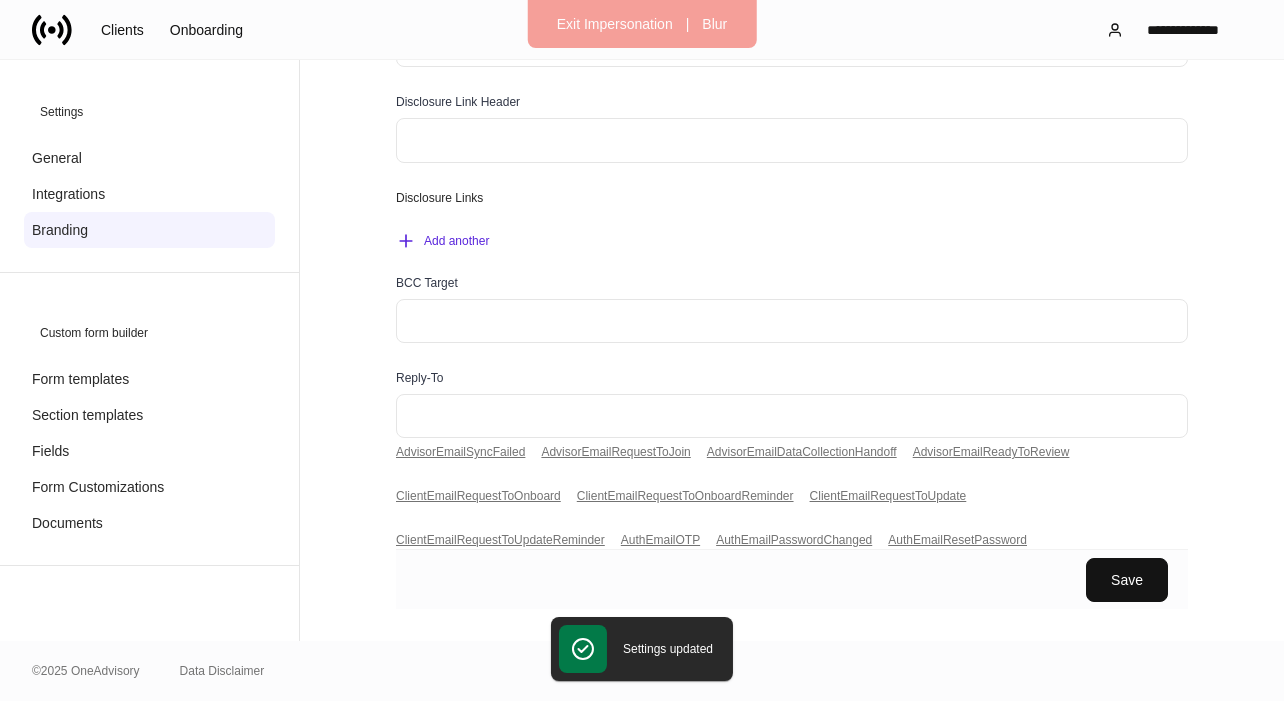 scroll, scrollTop: 0, scrollLeft: 0, axis: both 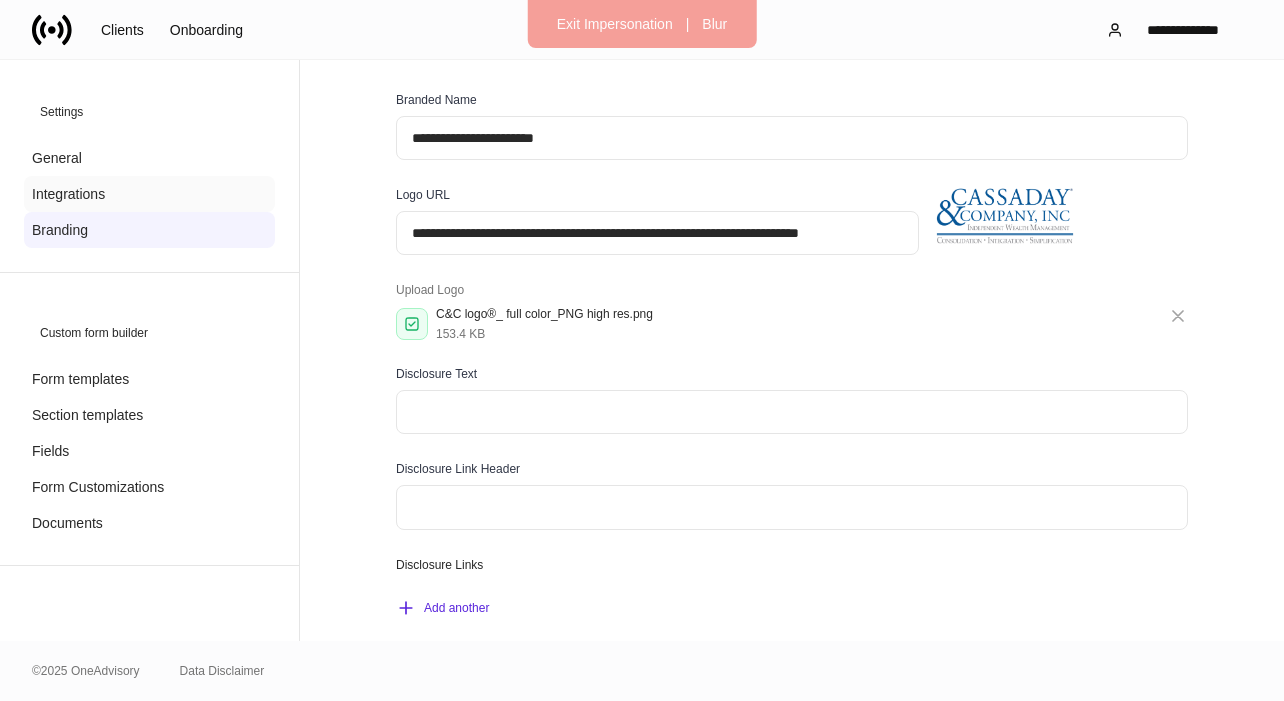 click on "Integrations" at bounding box center [68, 194] 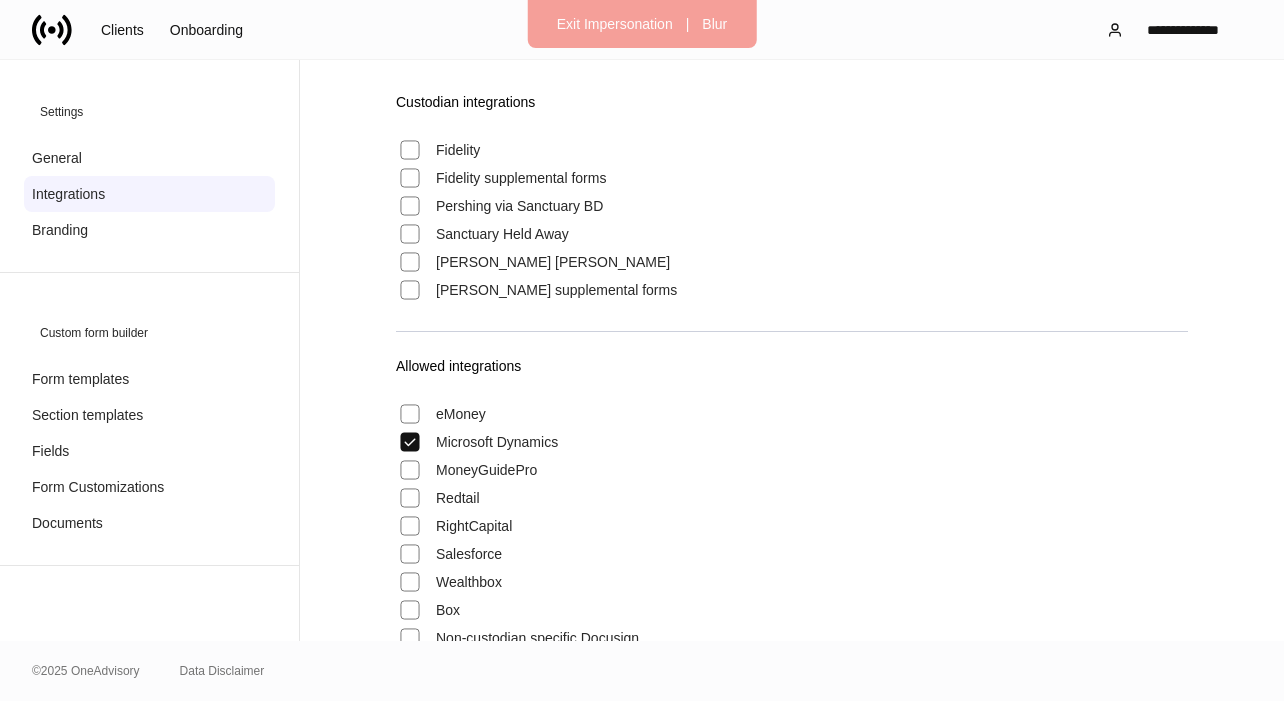 click on "Settings General Integrations Branding" at bounding box center [149, 166] 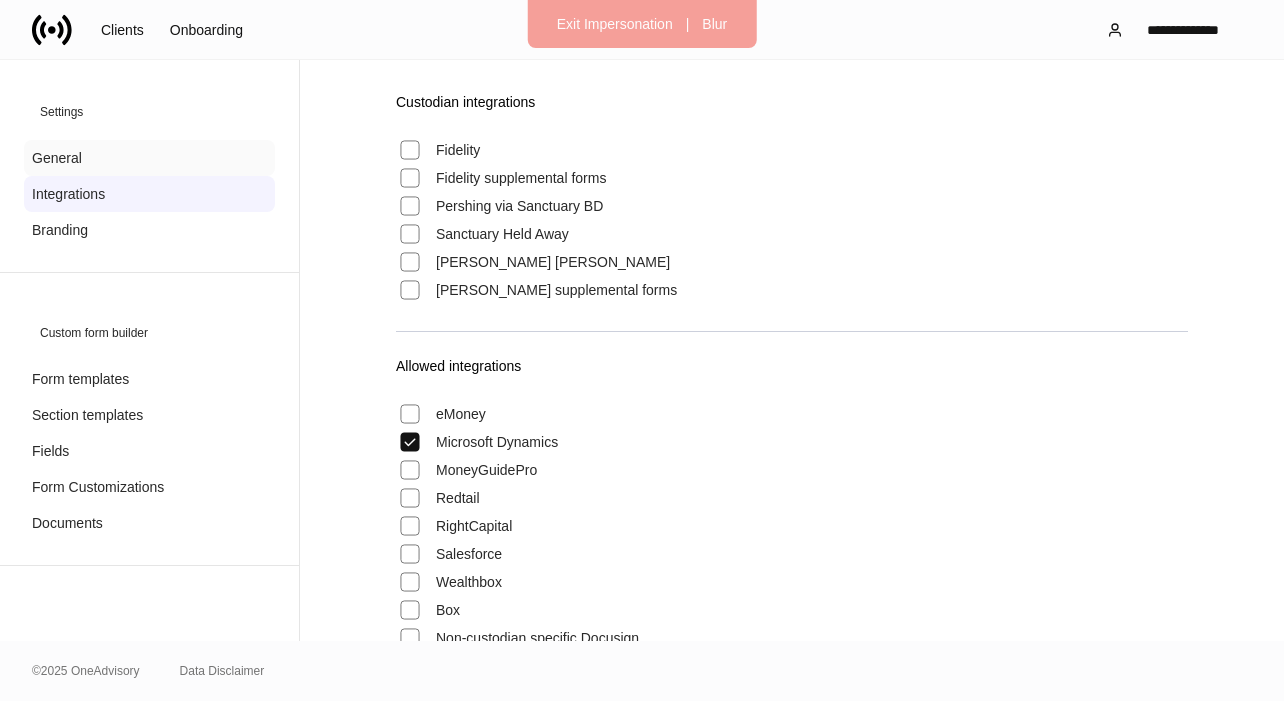 click on "General" at bounding box center [149, 158] 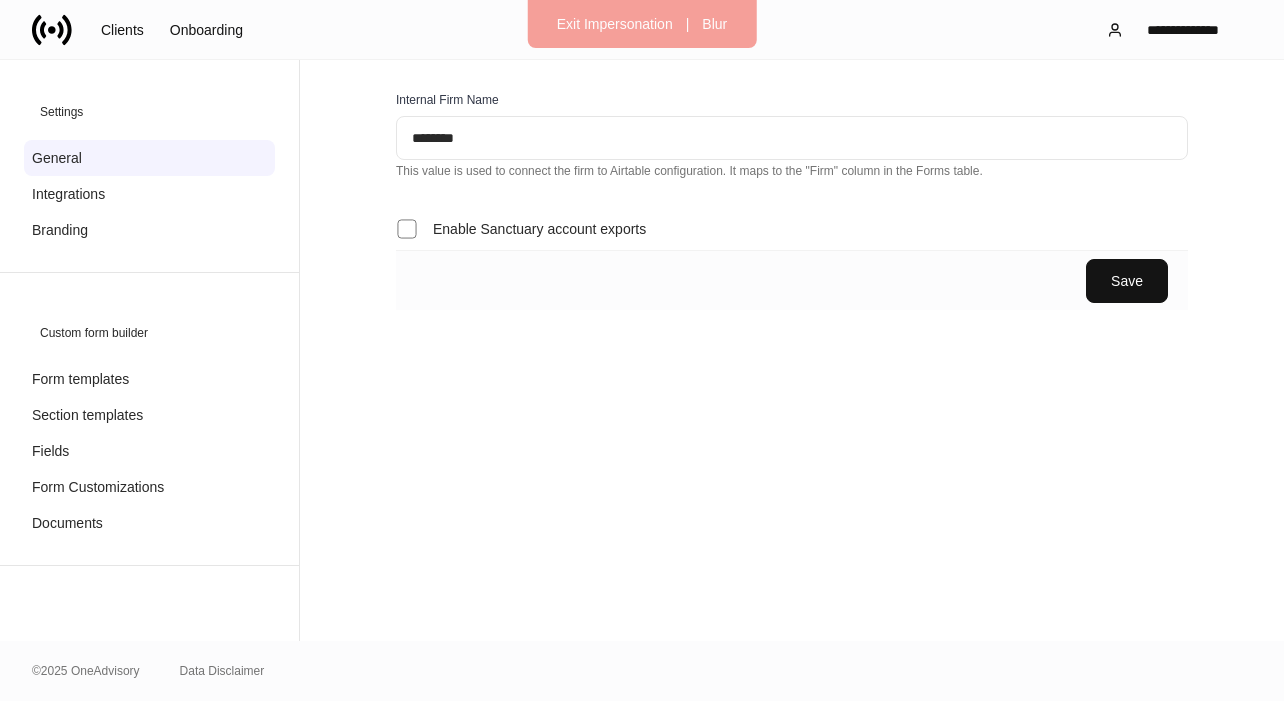 click on "Clients Onboarding" at bounding box center (144, 30) 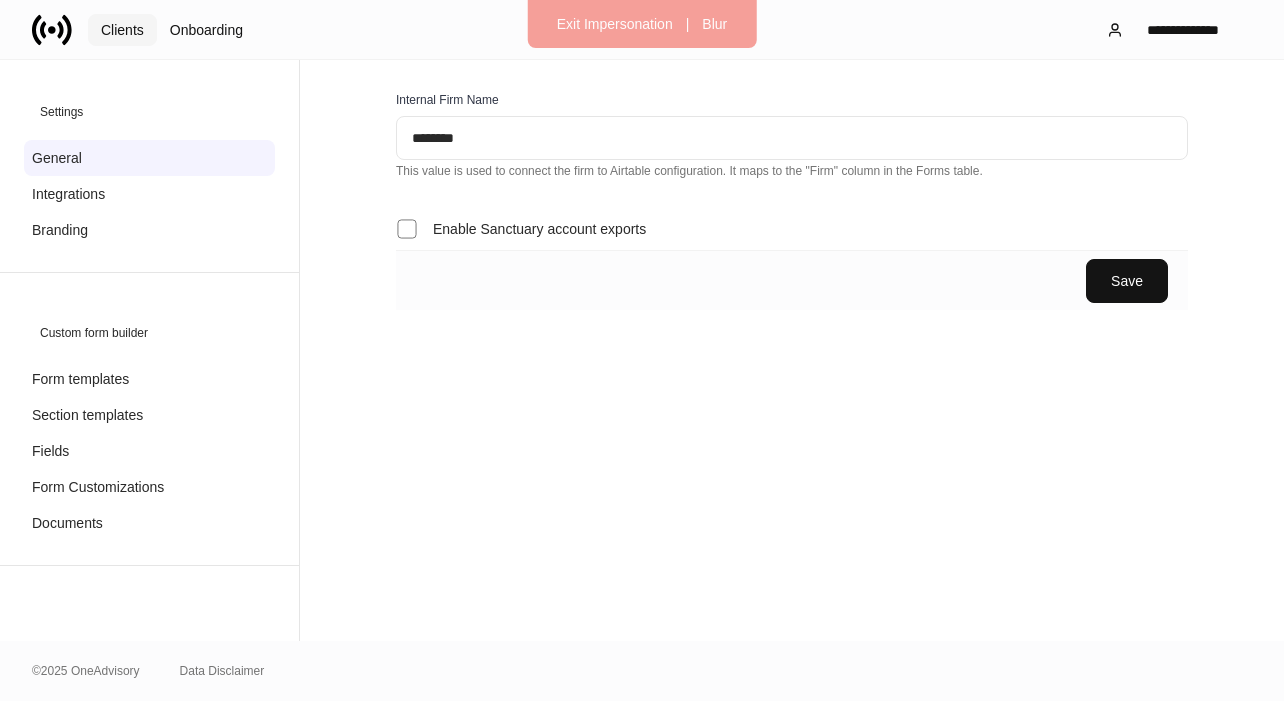 click on "Clients" at bounding box center (122, 30) 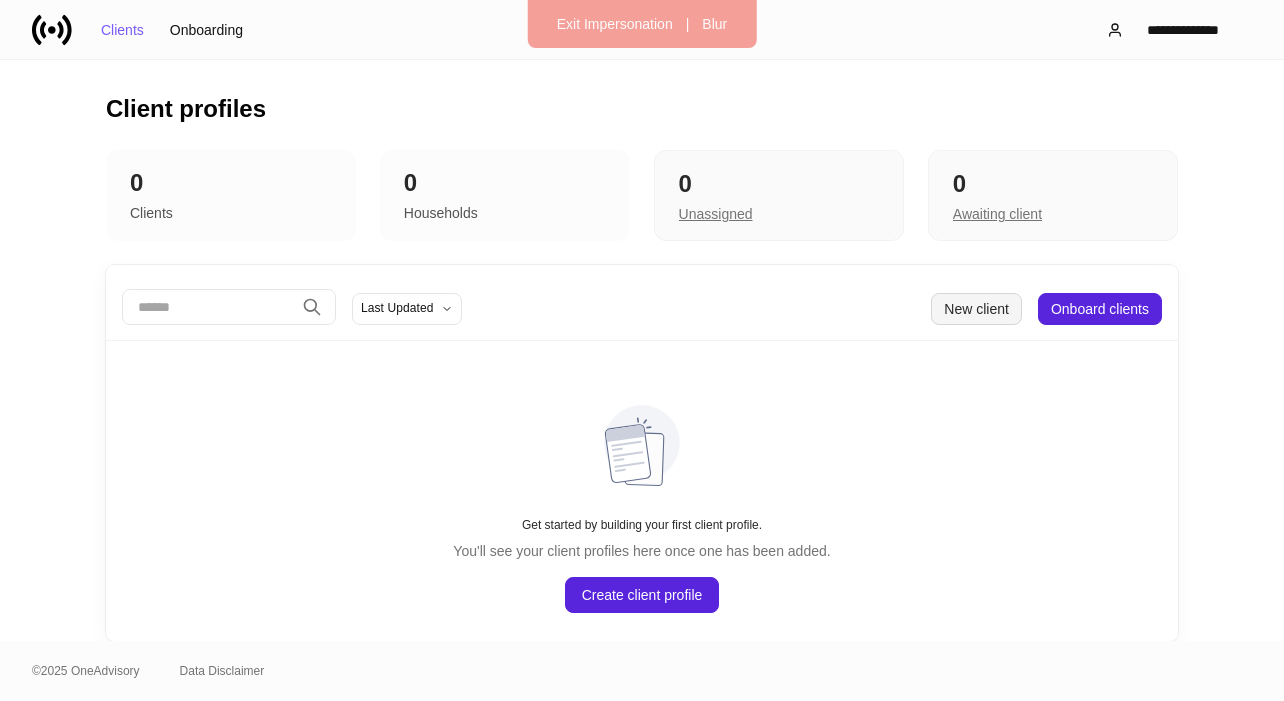 click on "New client" at bounding box center [976, 309] 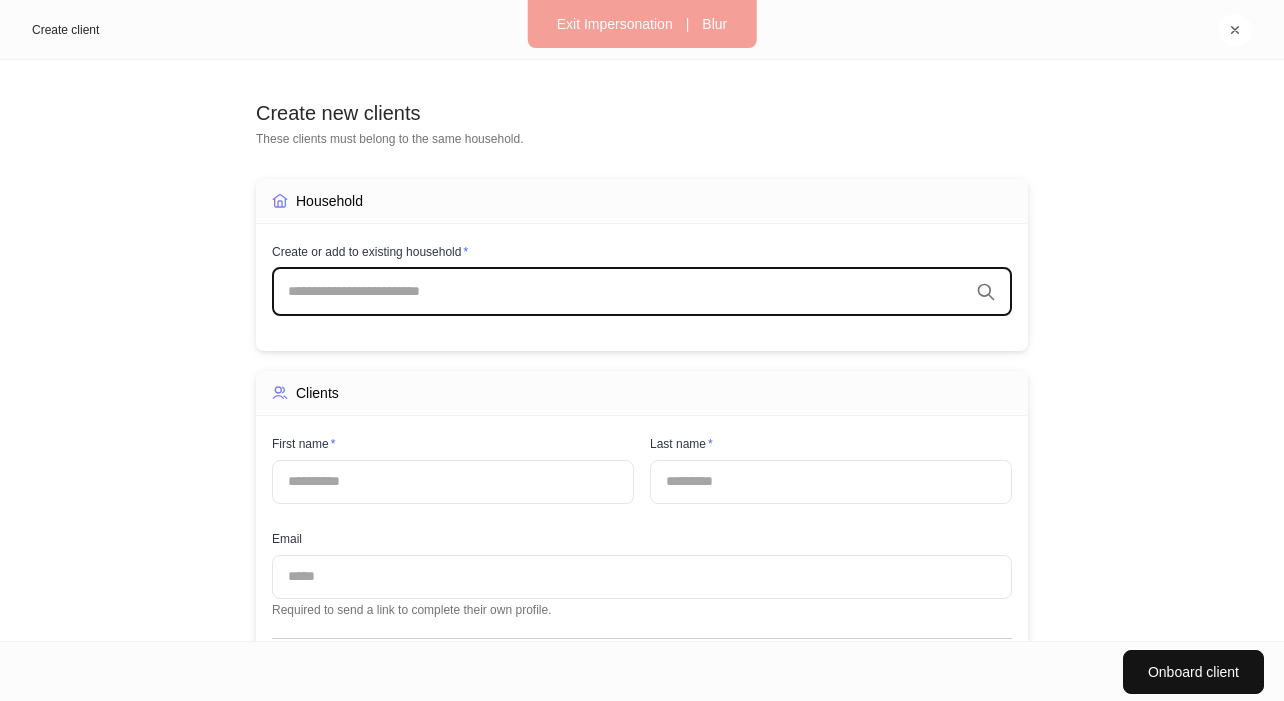 click on "​" at bounding box center [642, 292] 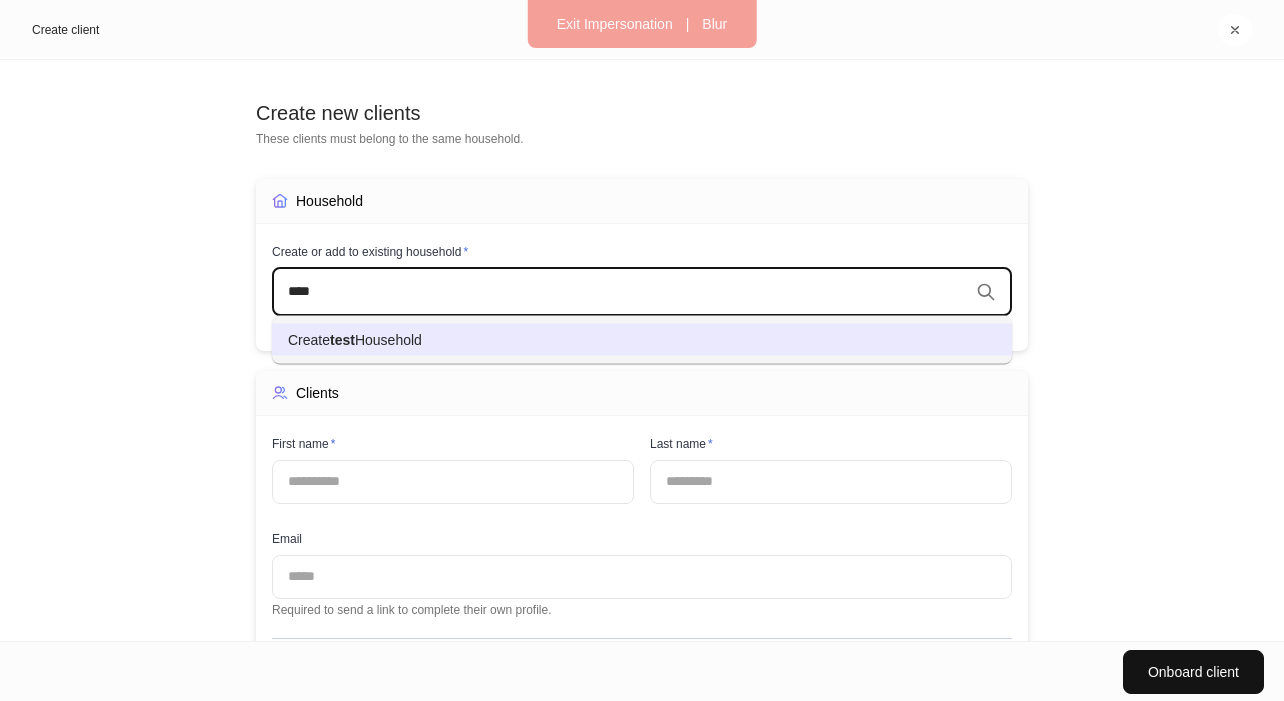 drag, startPoint x: 516, startPoint y: 337, endPoint x: 413, endPoint y: 436, distance: 142.86357 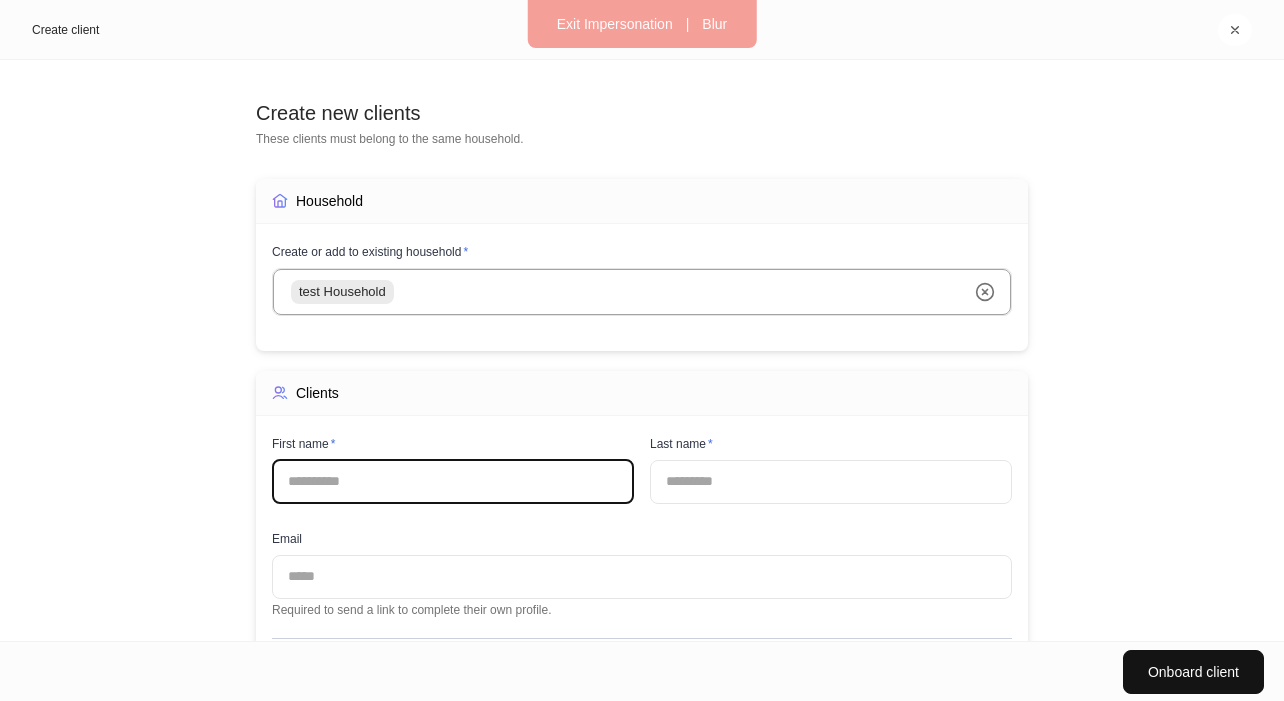 click at bounding box center (453, 482) 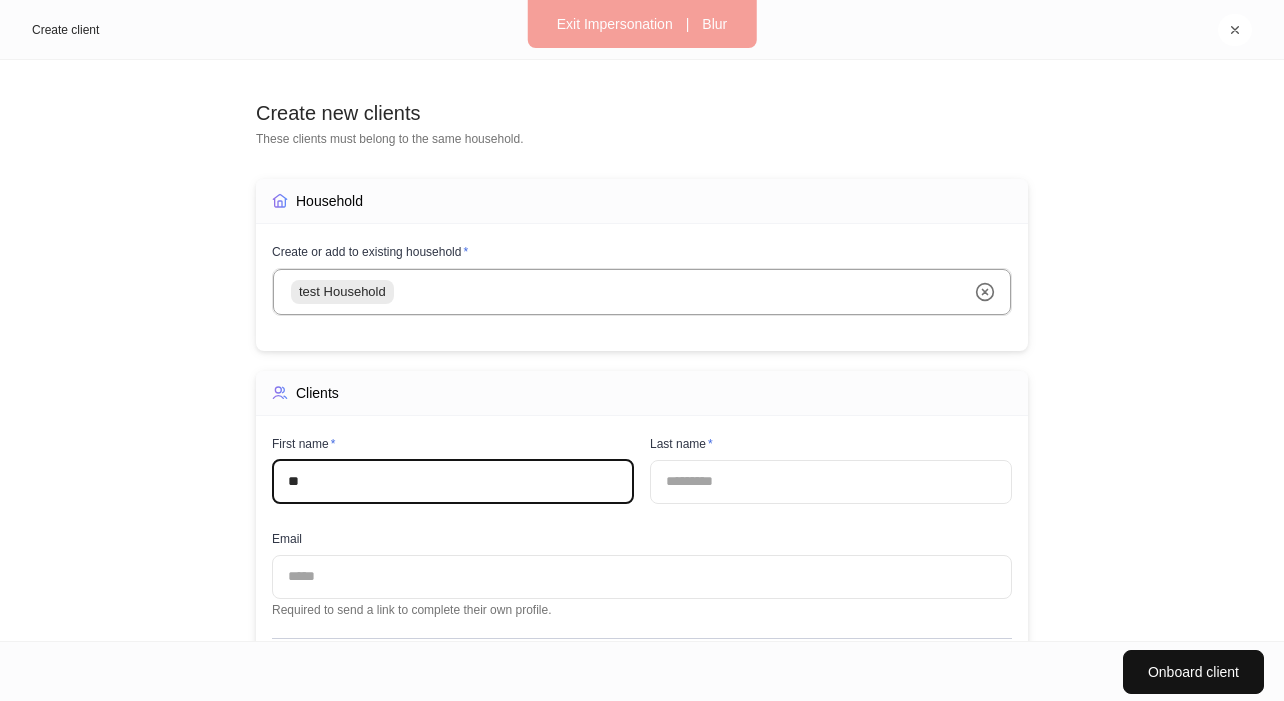 type on "*" 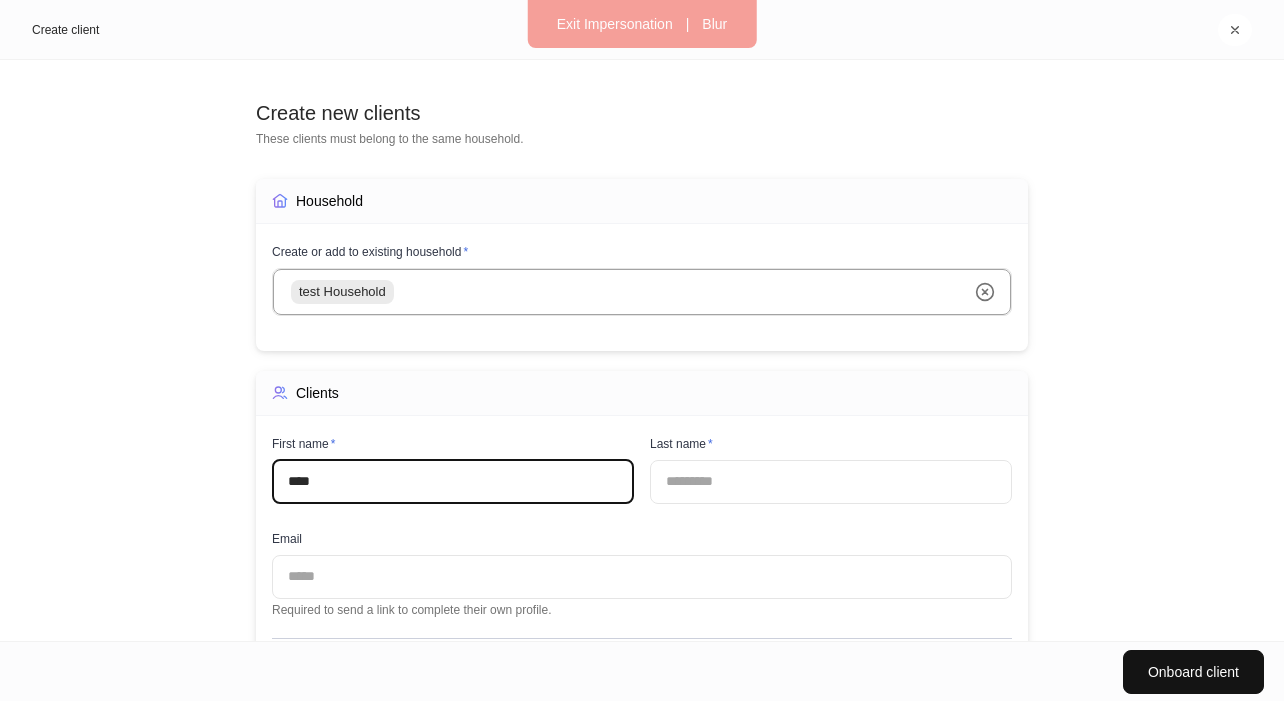 type on "****" 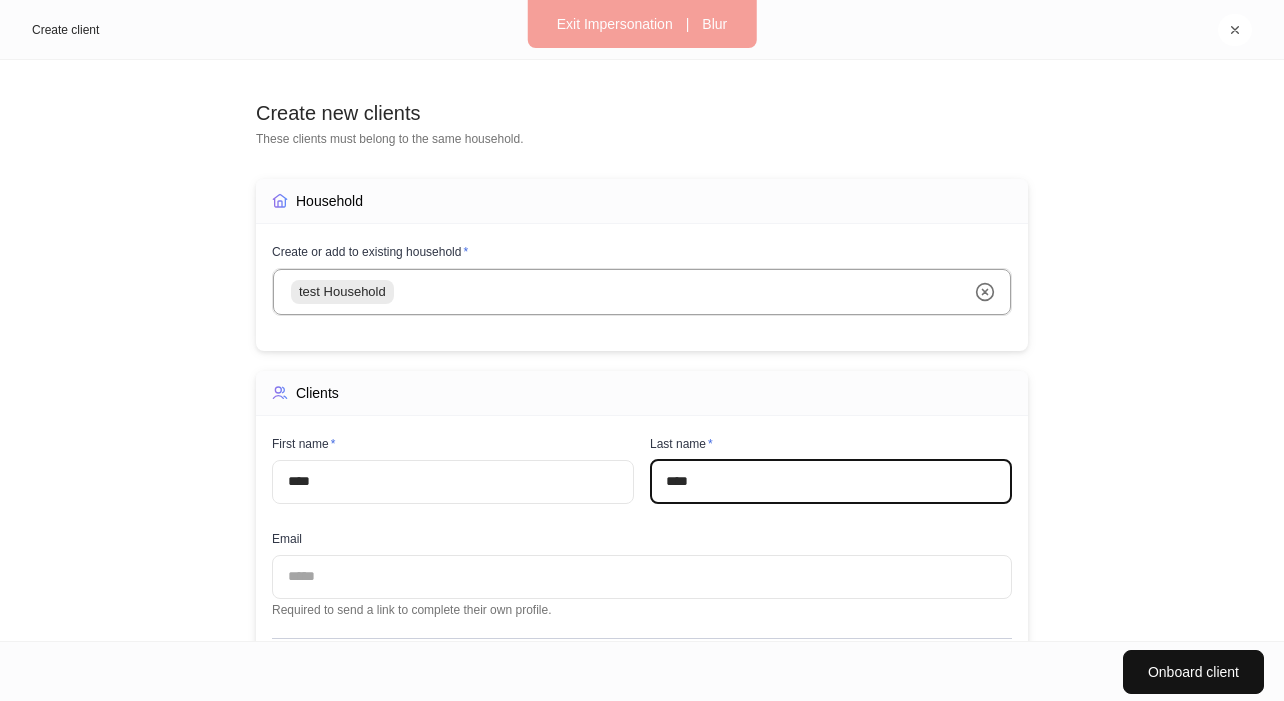 type on "****" 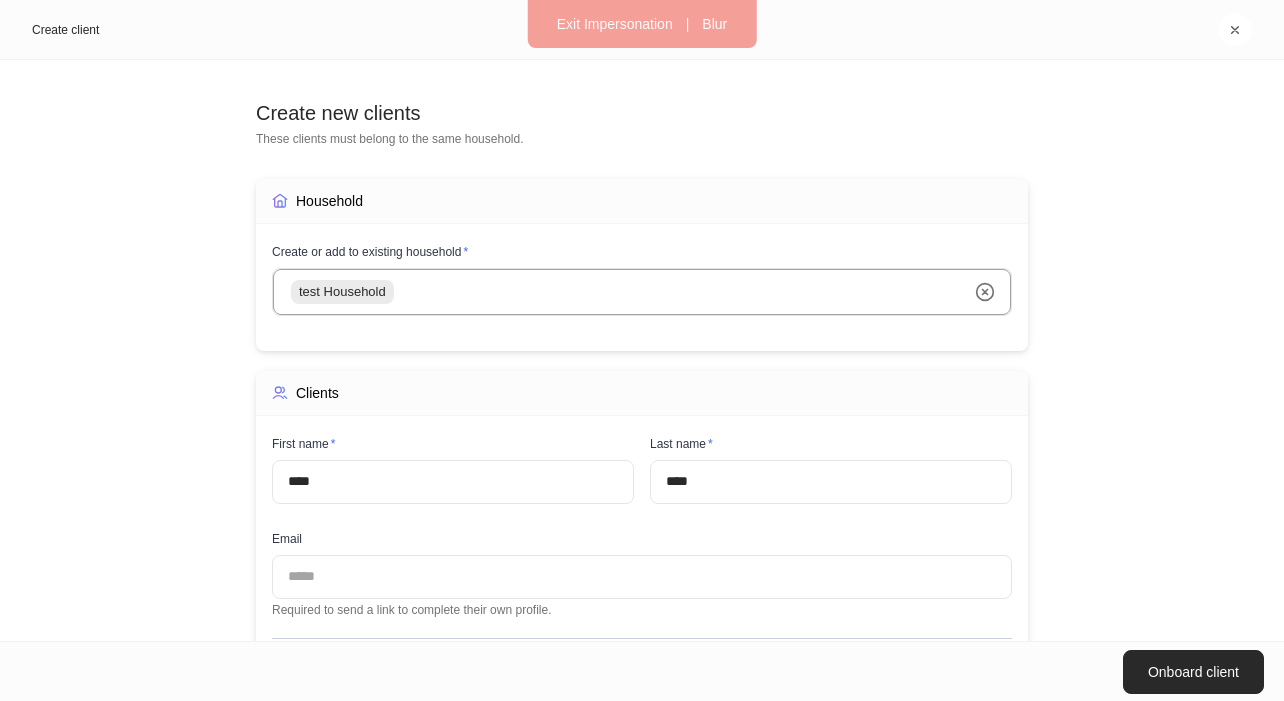 click on "Onboard client" at bounding box center [1193, 672] 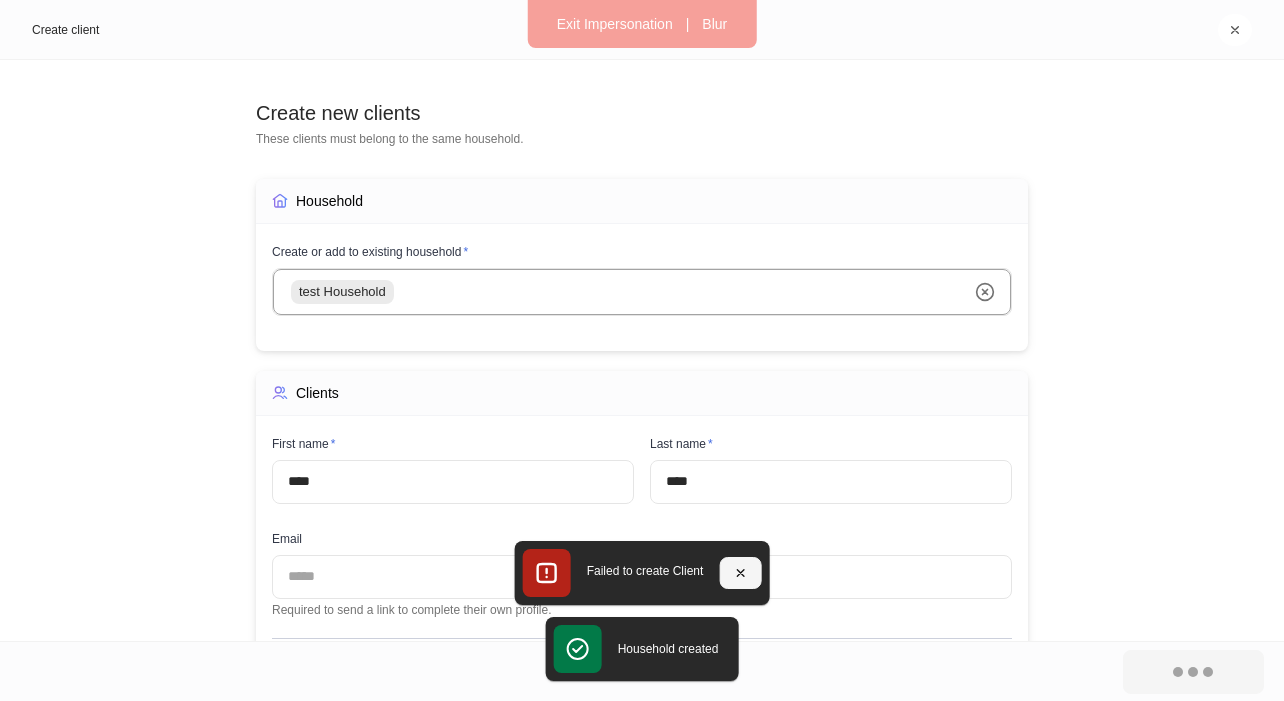 click 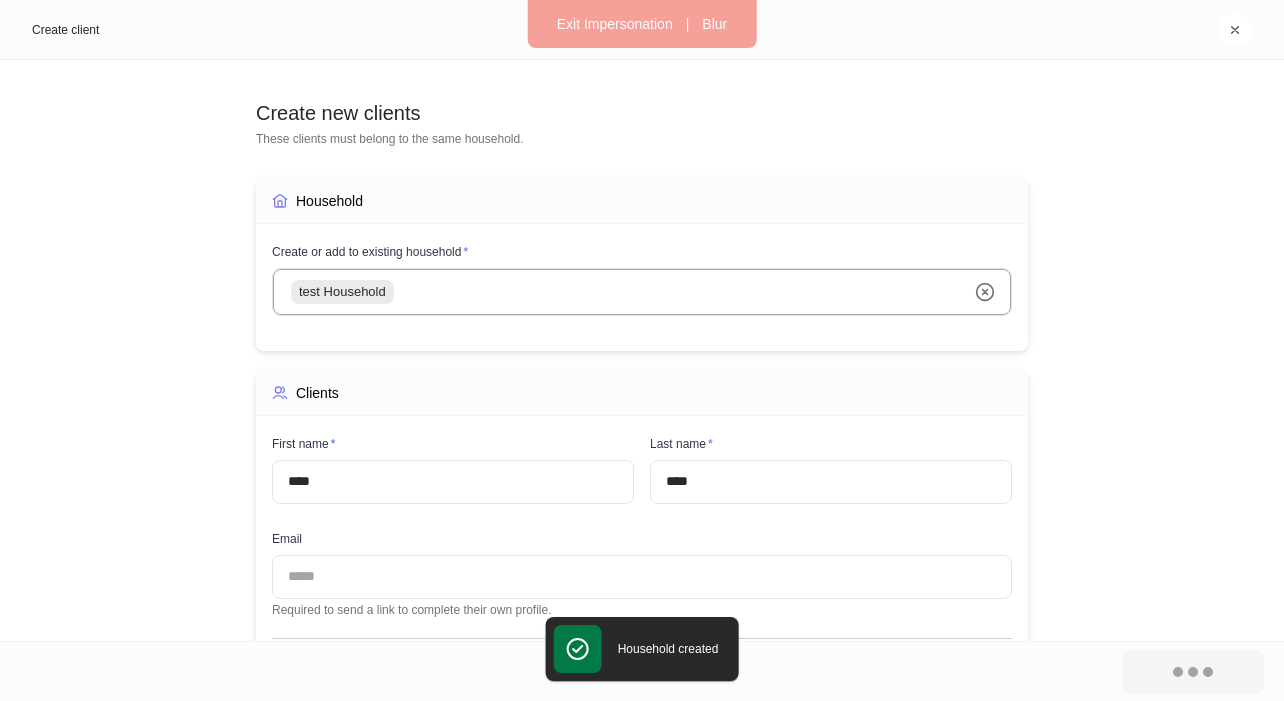 click on "Exit Impersonation | Blur Create client Create new clients These clients must belong to the same household. Household Create or add to existing household * test Household ​ Assign household to a permission group * Select... ​ This determines which members have access to this household. Required for new households. Clients First name * **** ​ Last name * **** ​ Email ​ Required to send a link to complete their own profile. Add another household member Onboard client Household created Failed to create Client" at bounding box center (642, 350) 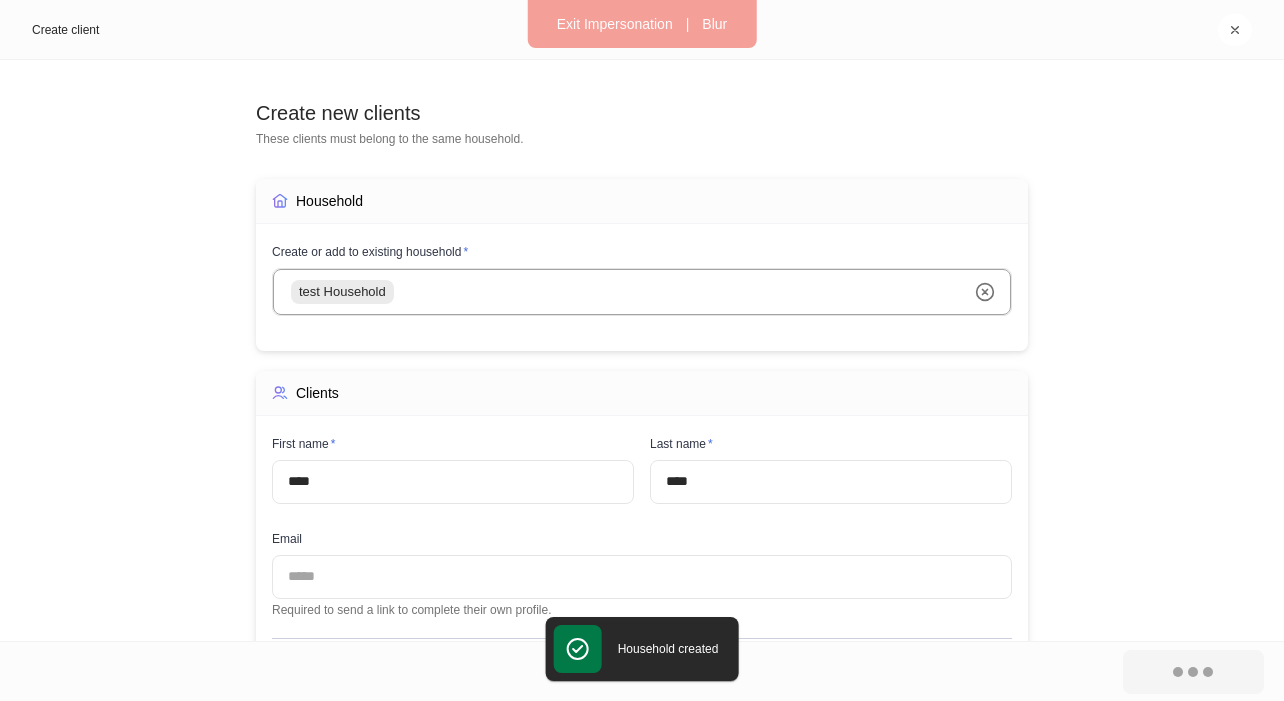 click at bounding box center (642, 350) 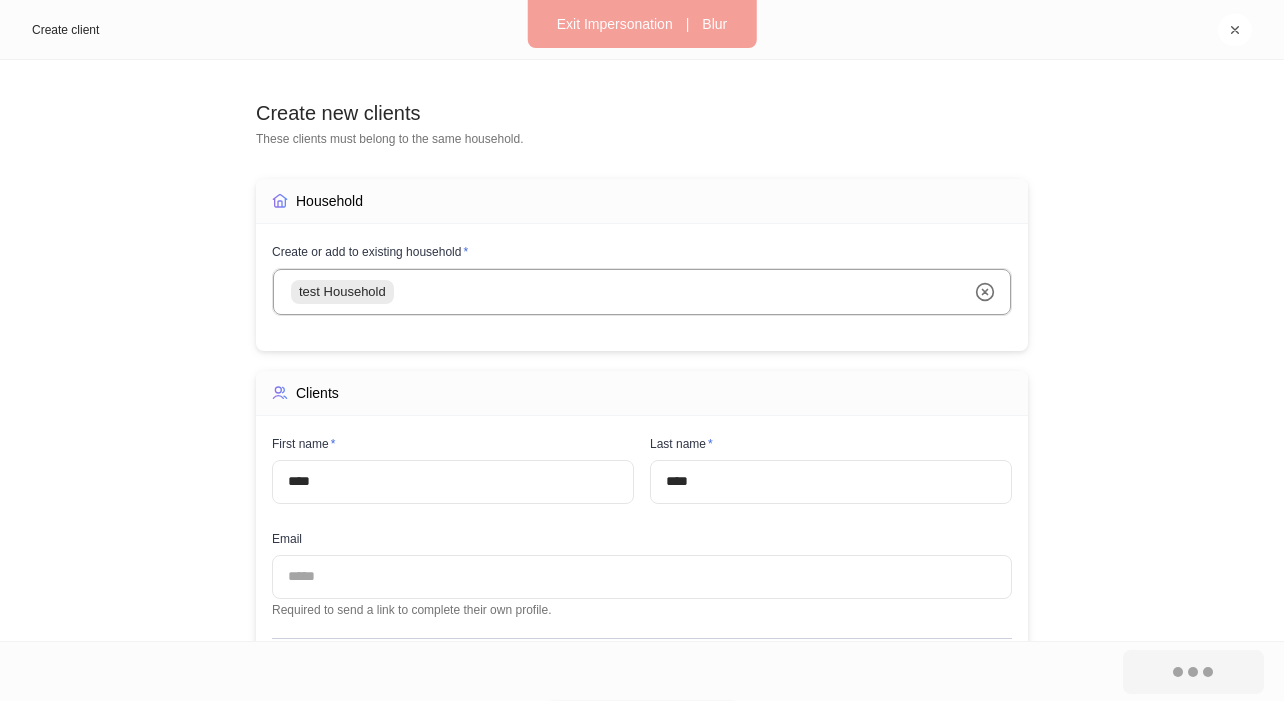 click at bounding box center (642, 350) 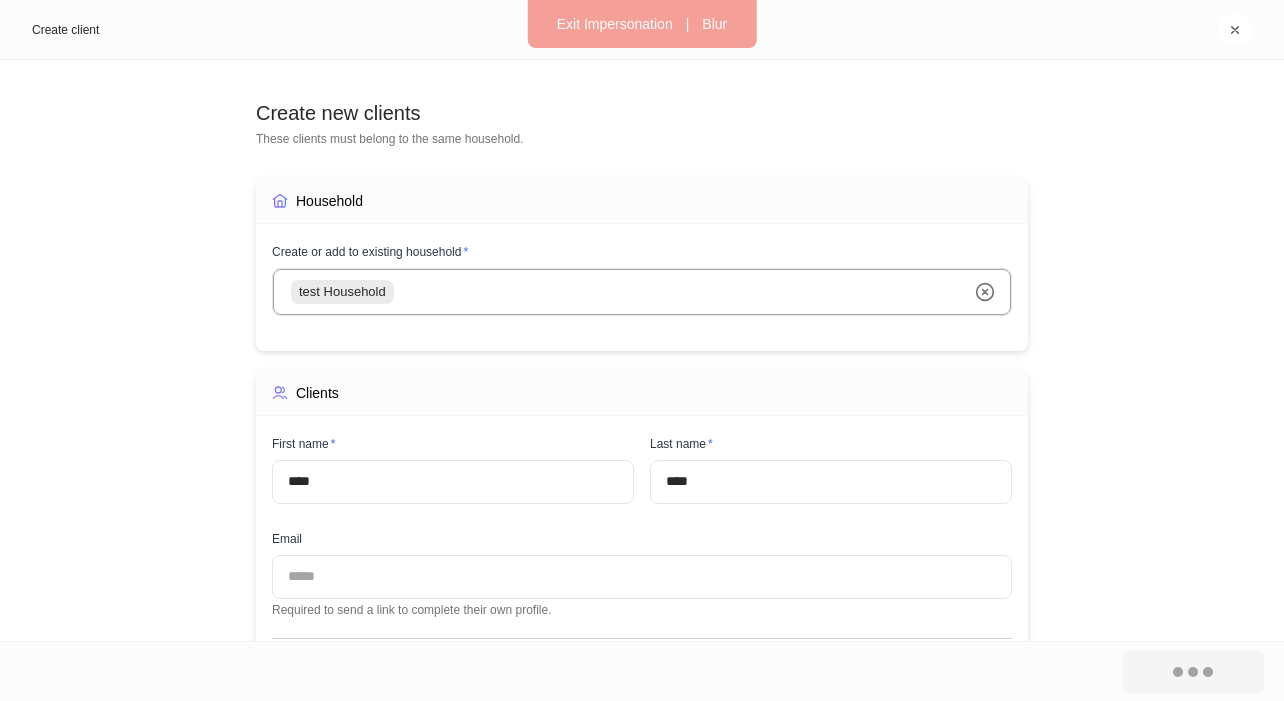 click at bounding box center (642, 350) 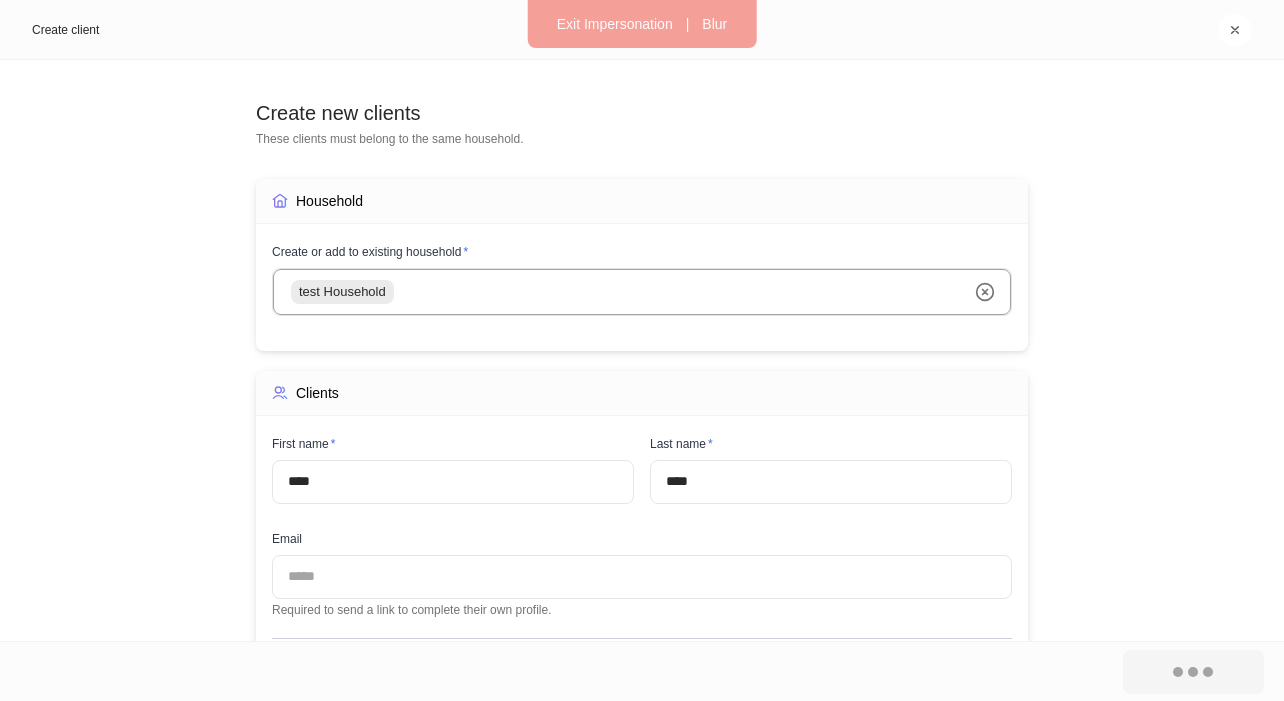 click at bounding box center (642, 350) 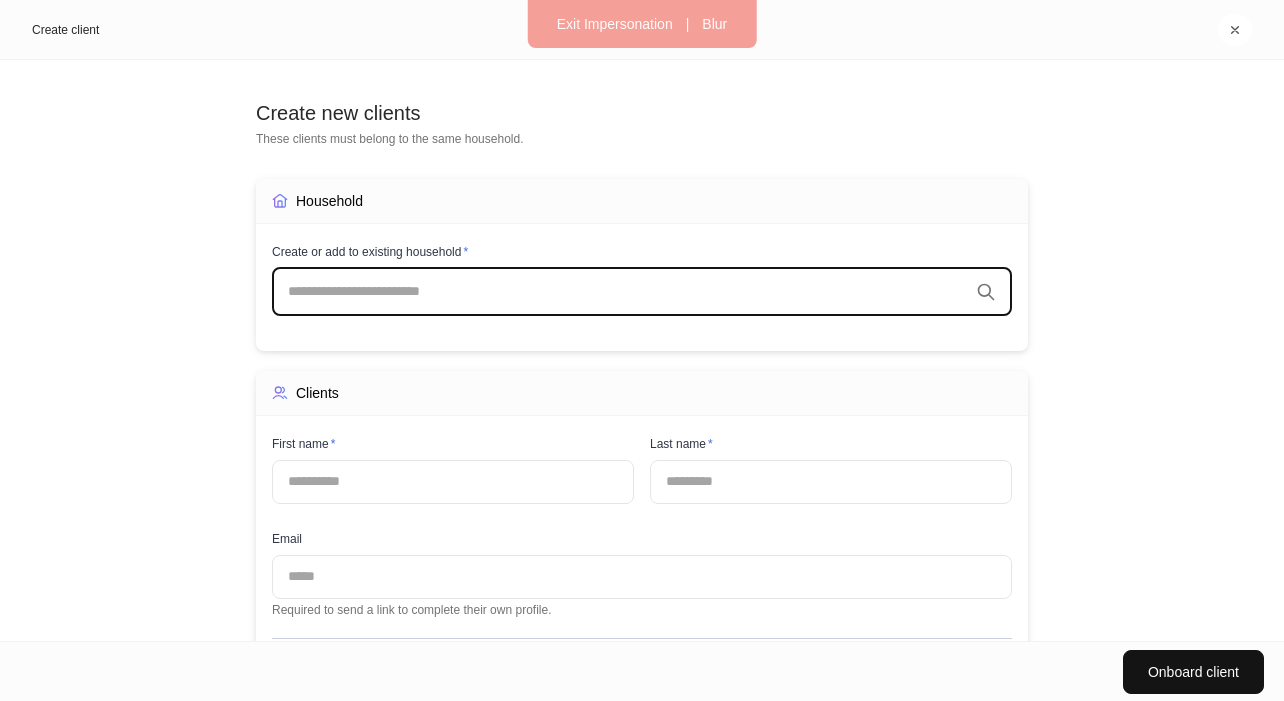 scroll, scrollTop: 0, scrollLeft: 0, axis: both 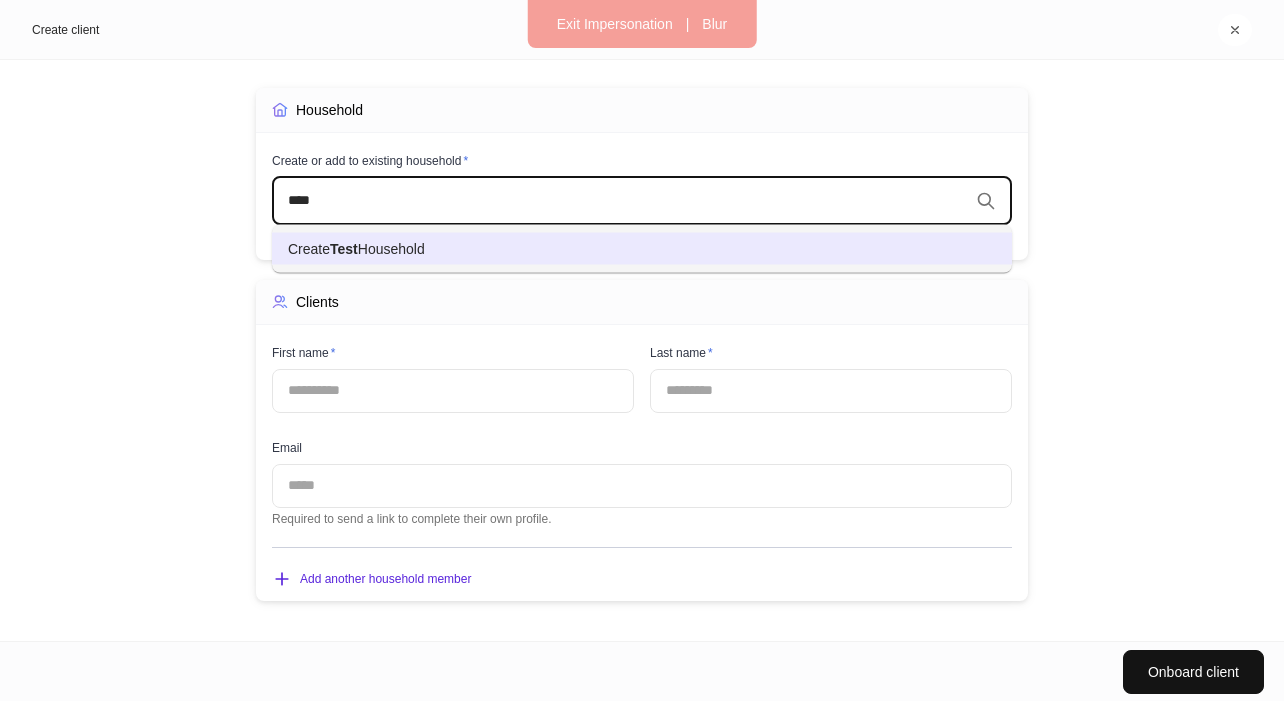 click on "Create  Test  Household" at bounding box center (642, 249) 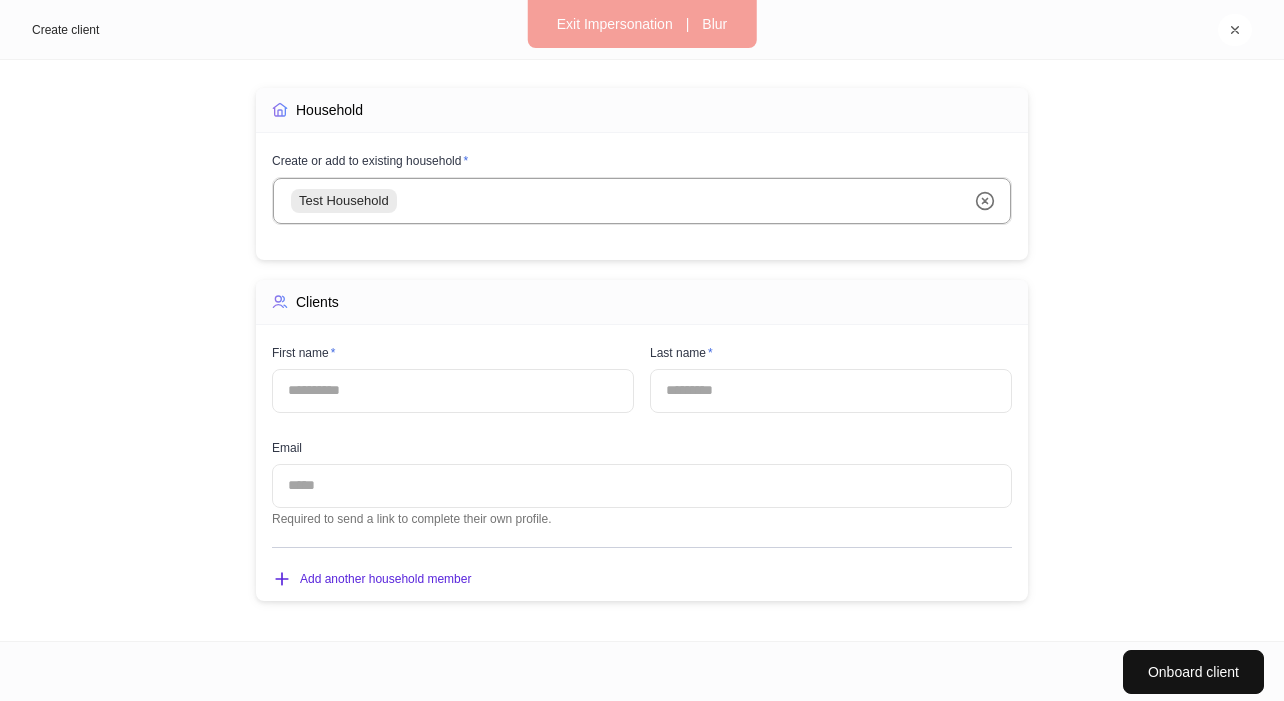 click at bounding box center (453, 391) 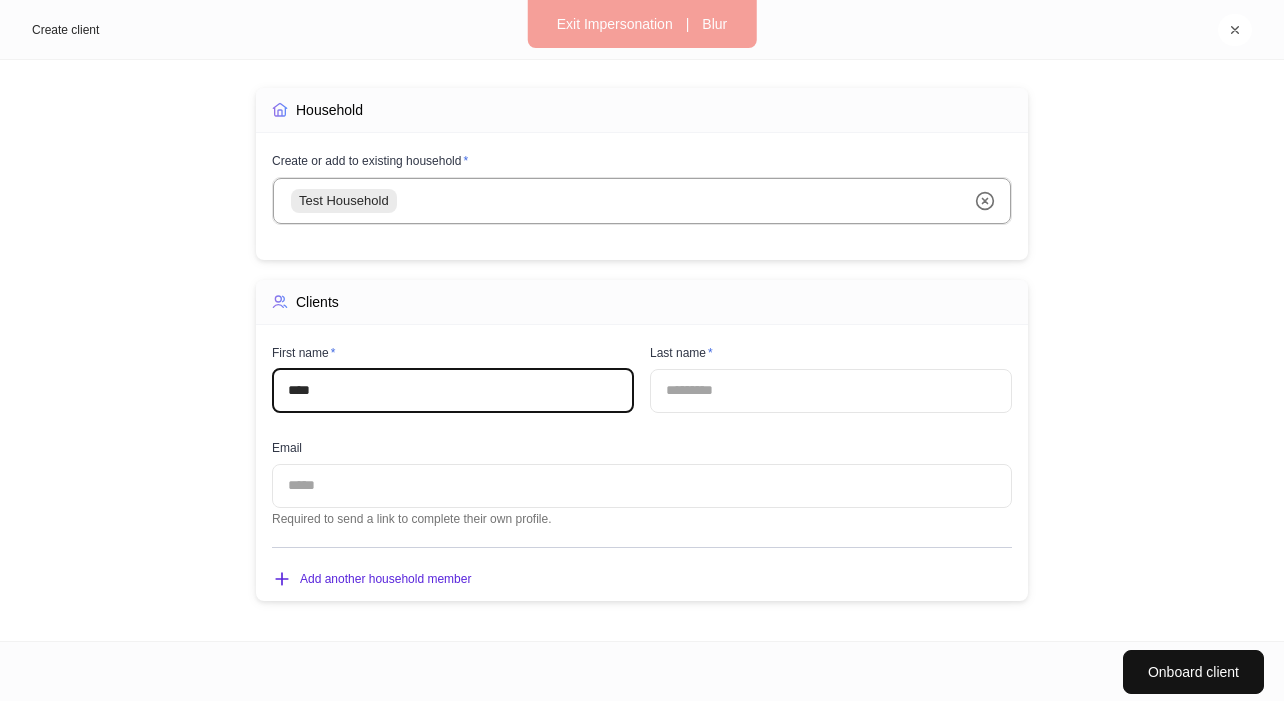 type on "****" 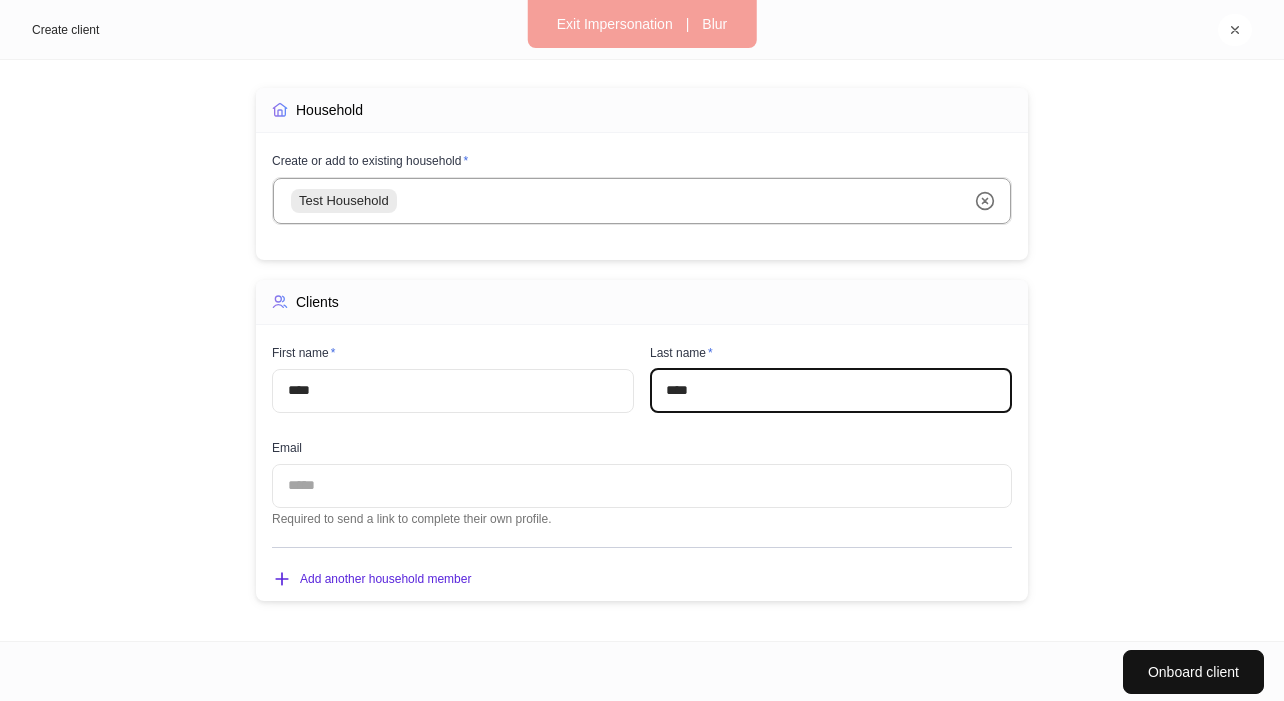 type on "****" 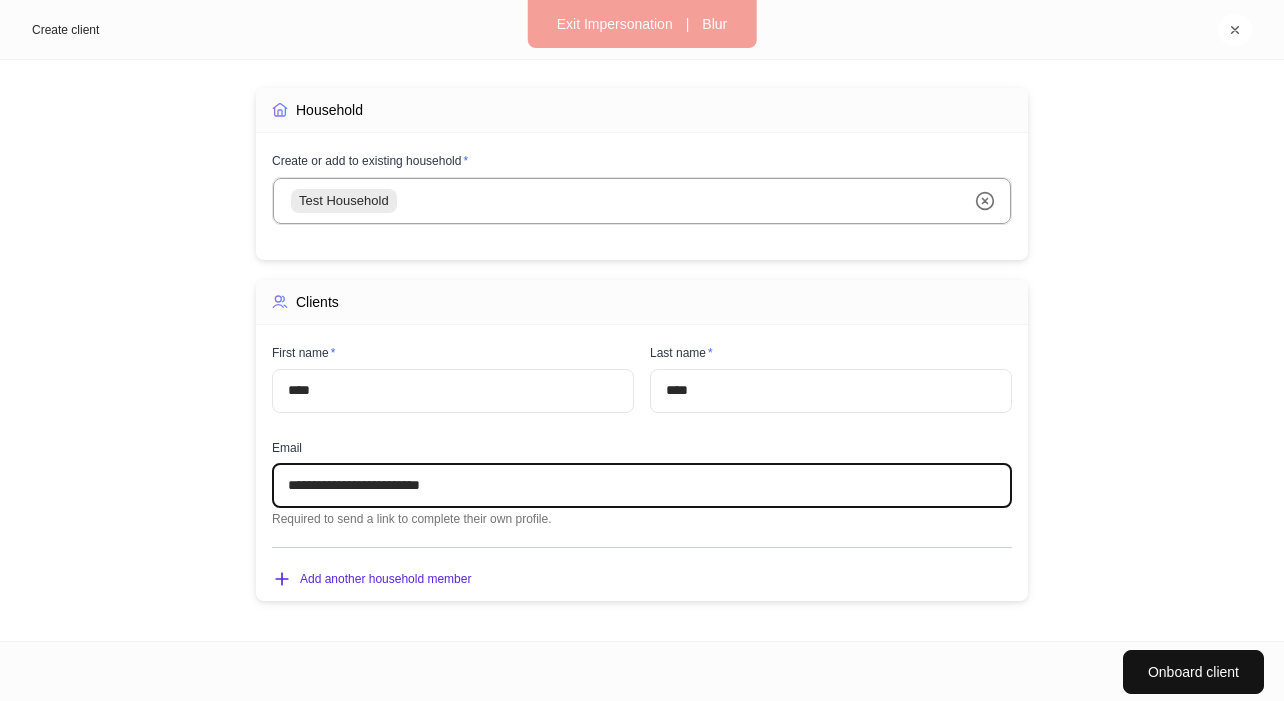 type on "**********" 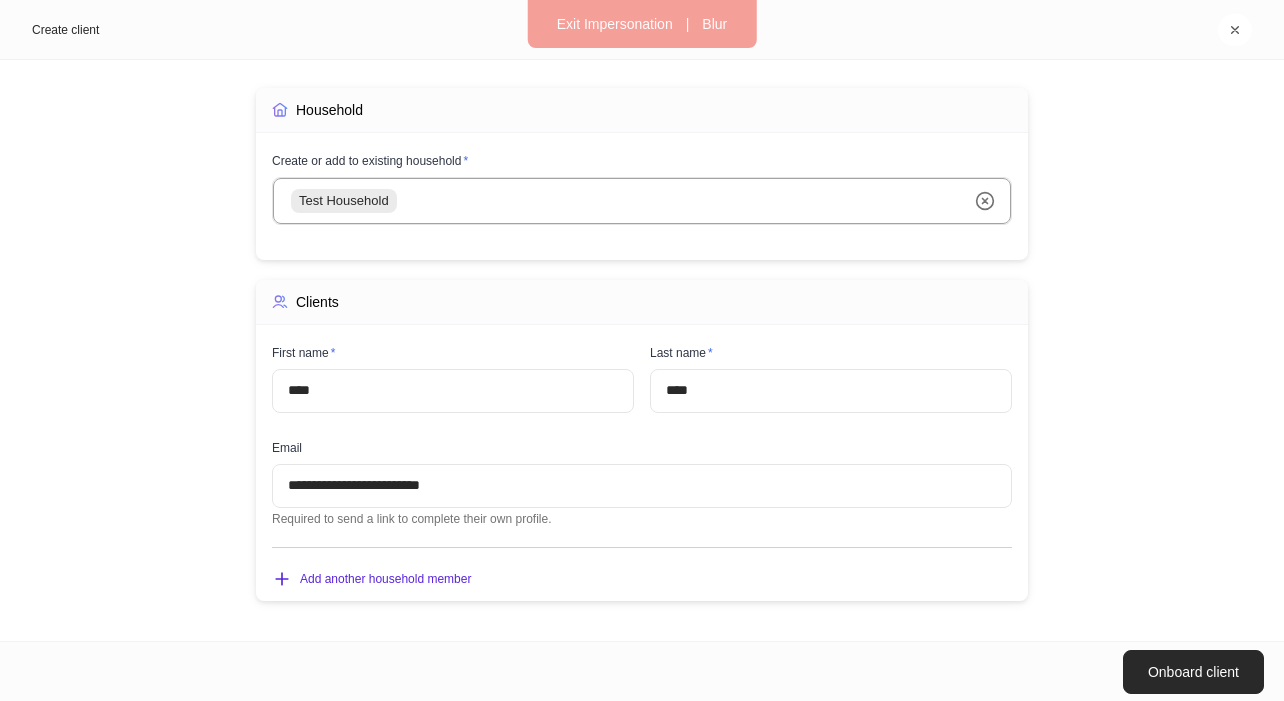 click on "Onboard client" at bounding box center [1193, 672] 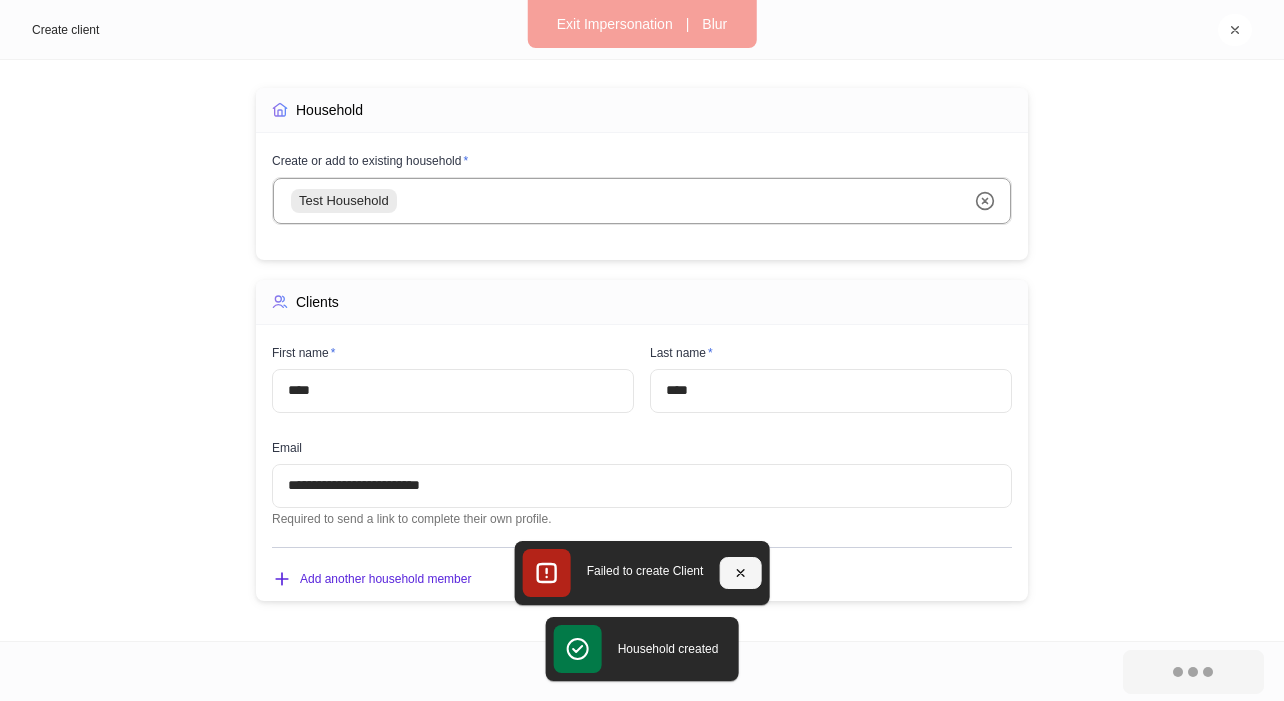 drag, startPoint x: 770, startPoint y: 582, endPoint x: 756, endPoint y: 580, distance: 14.142136 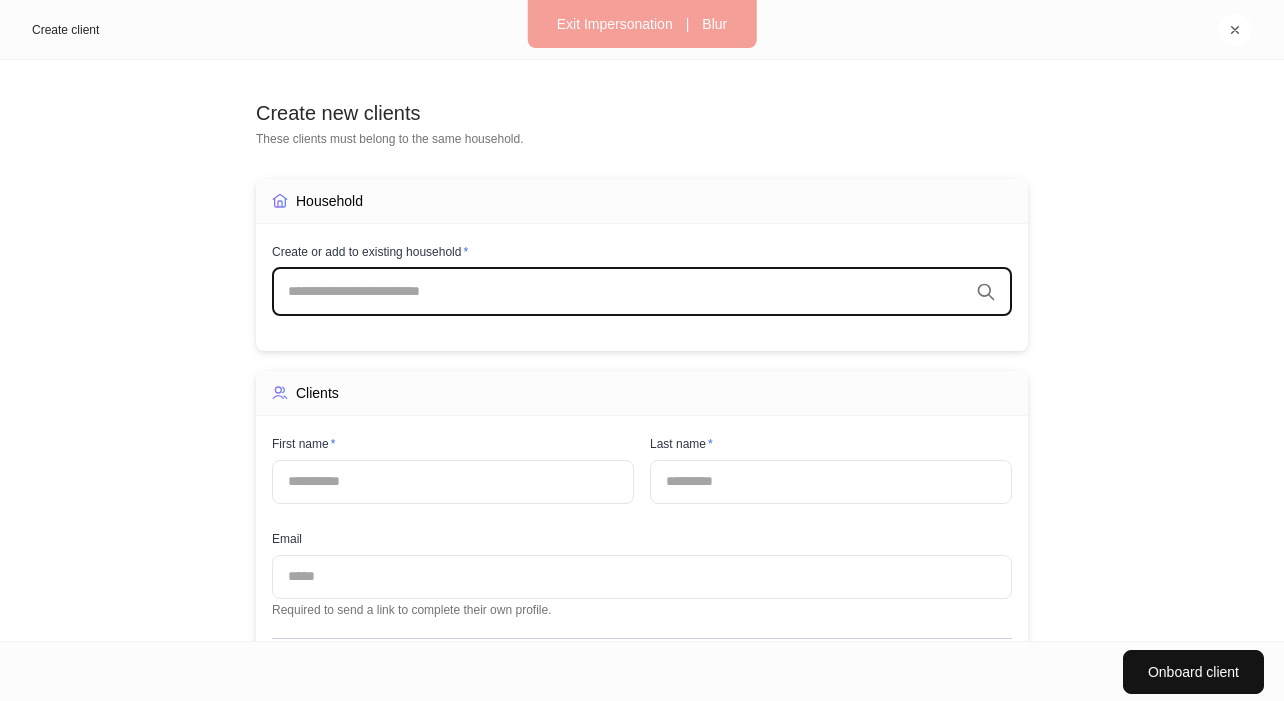 scroll, scrollTop: 0, scrollLeft: 0, axis: both 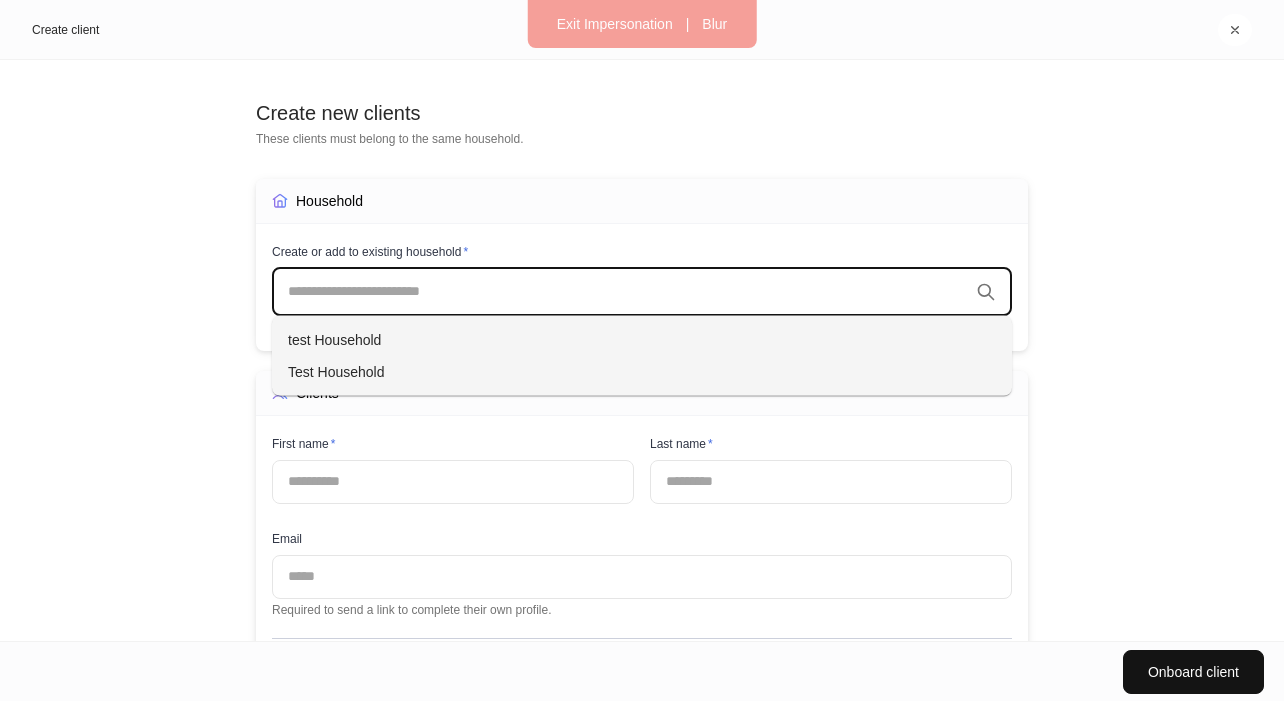 click at bounding box center (628, 292) 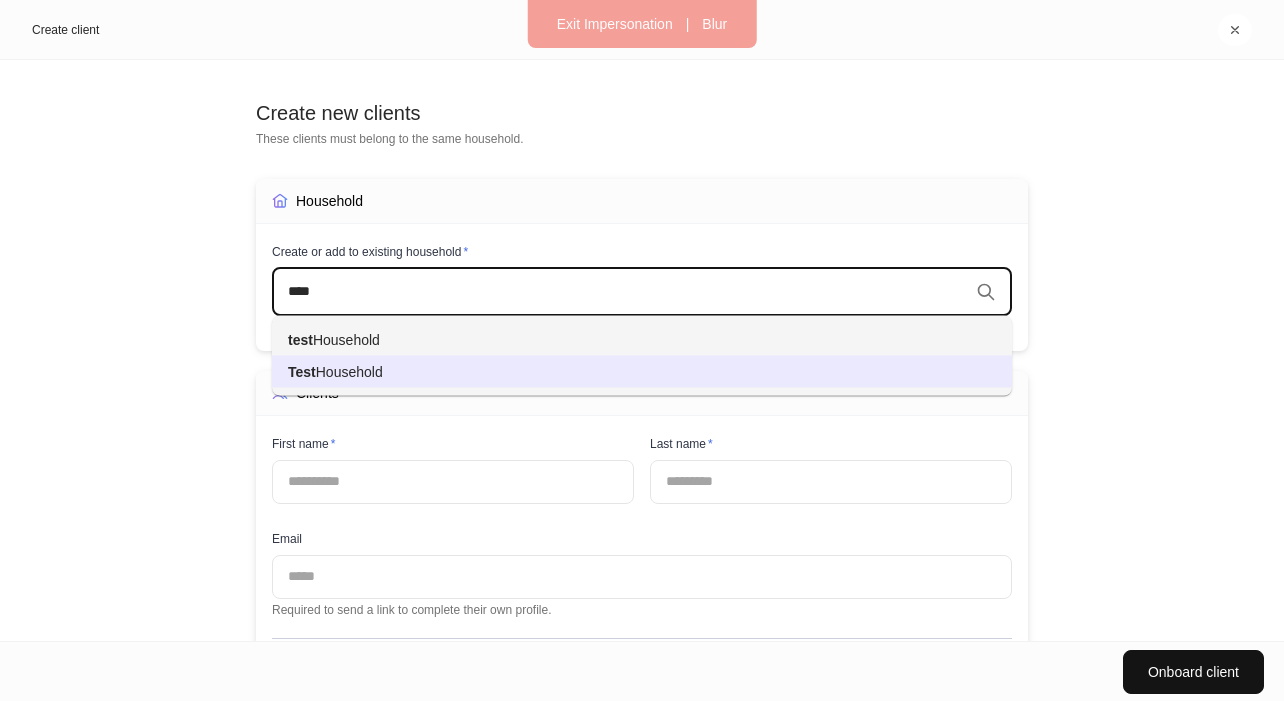 click on "Household" at bounding box center [349, 372] 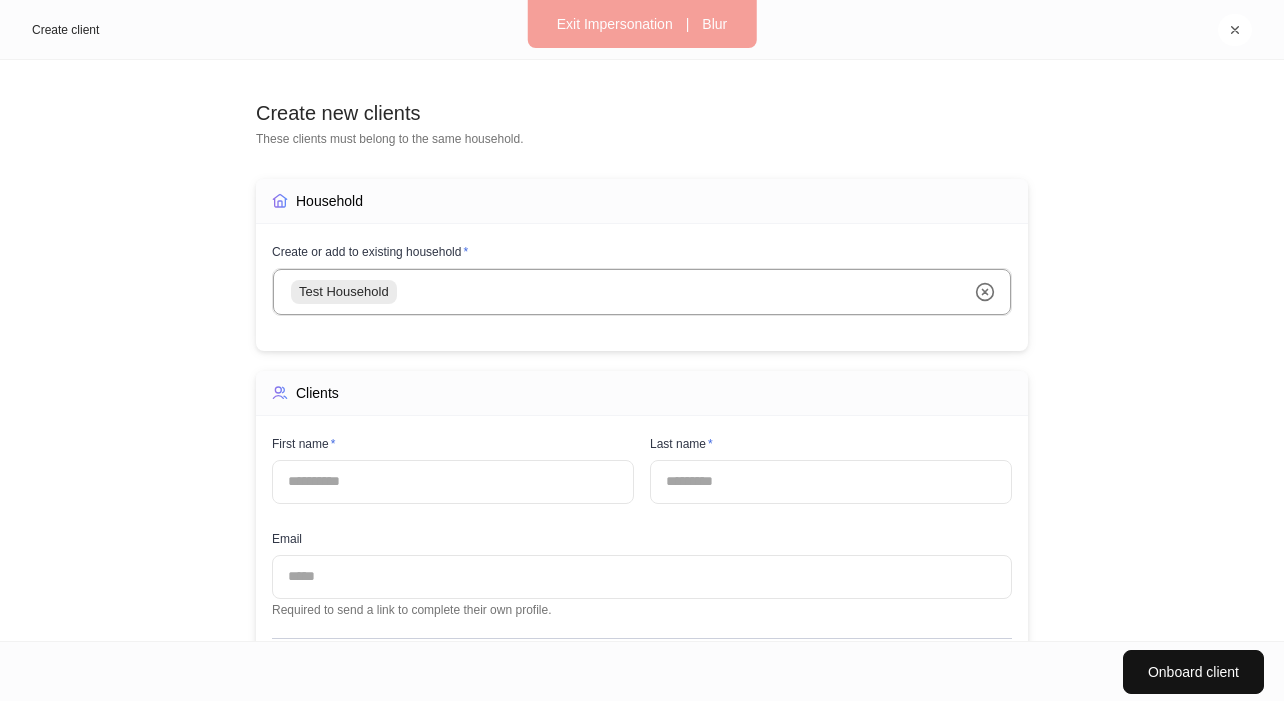 click at bounding box center [453, 482] 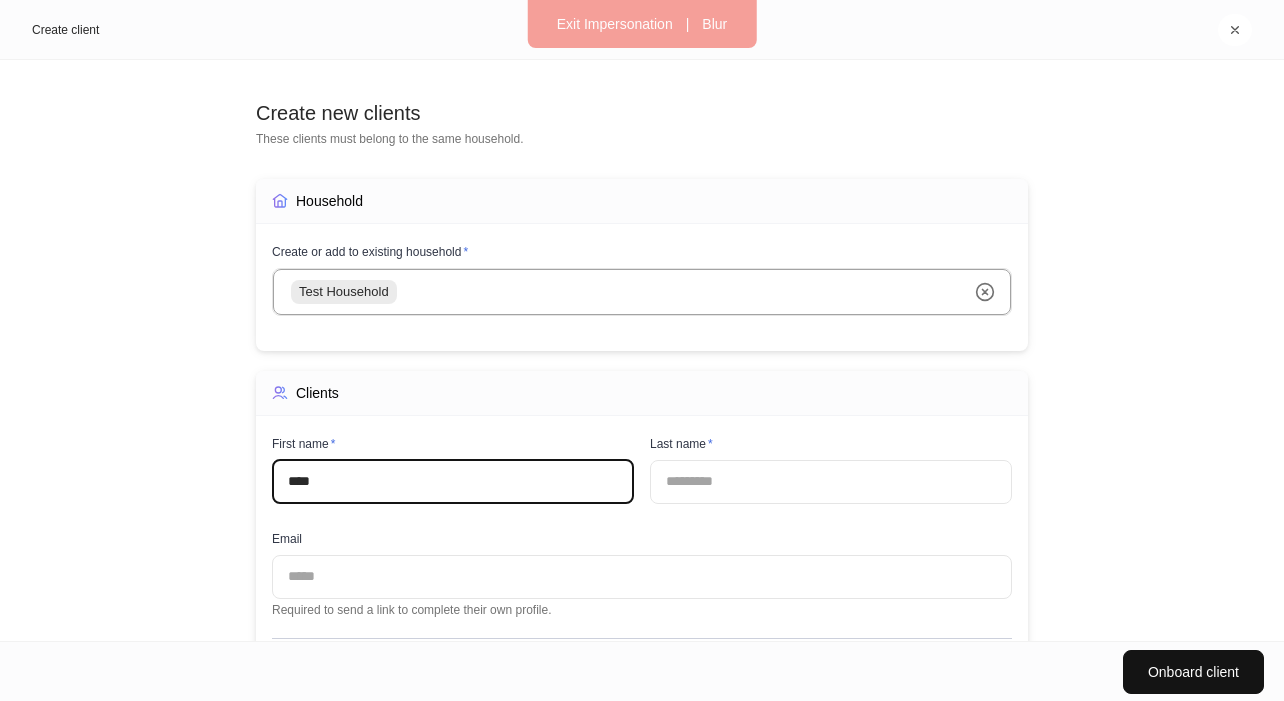 type on "****" 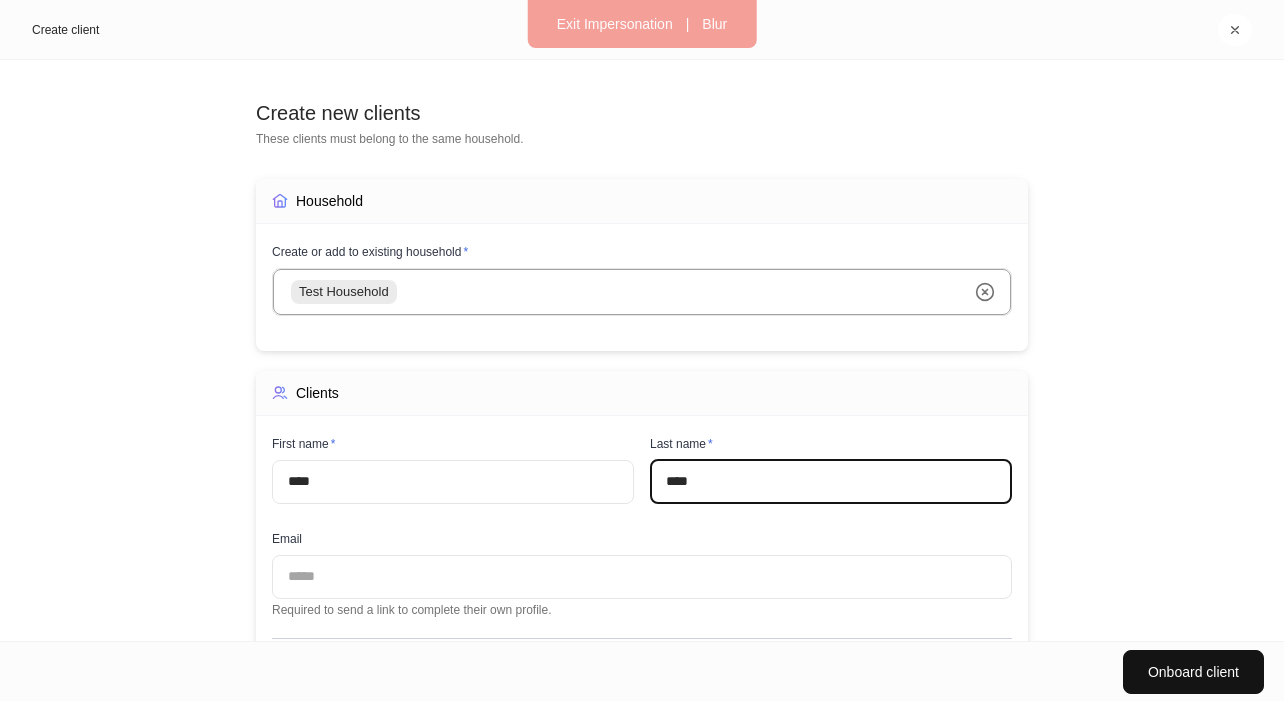 type on "****" 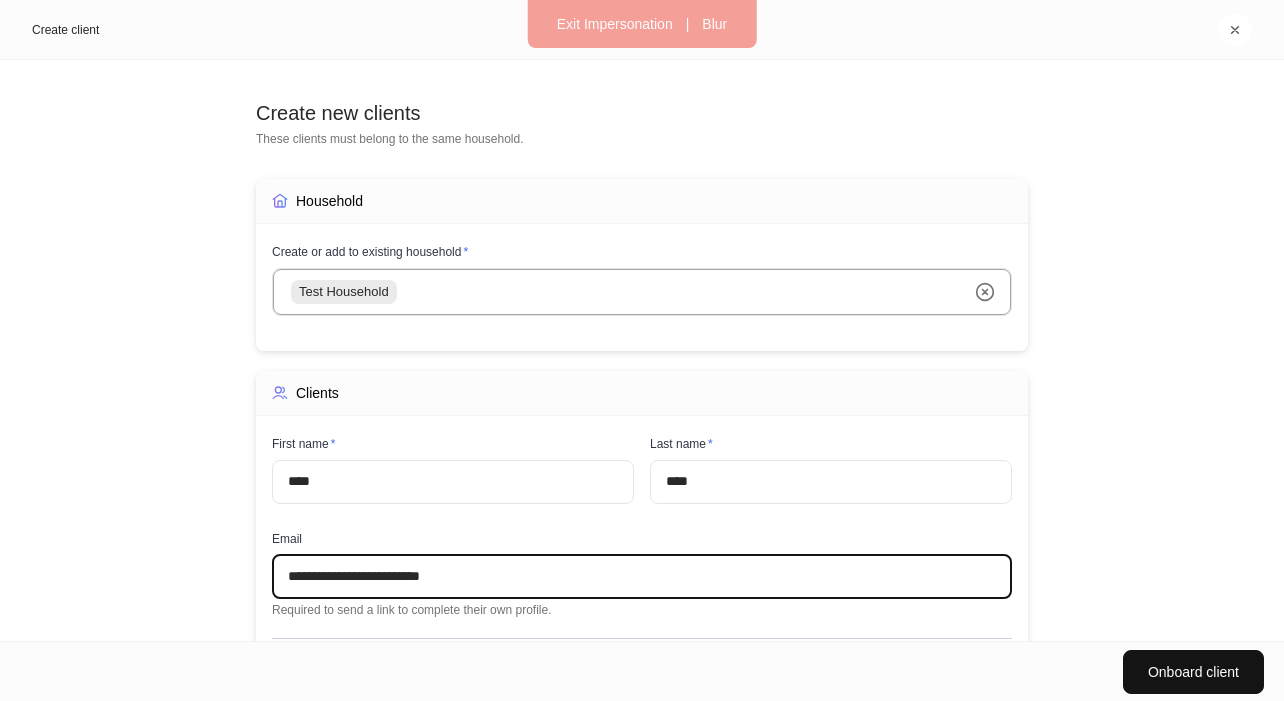 type on "**********" 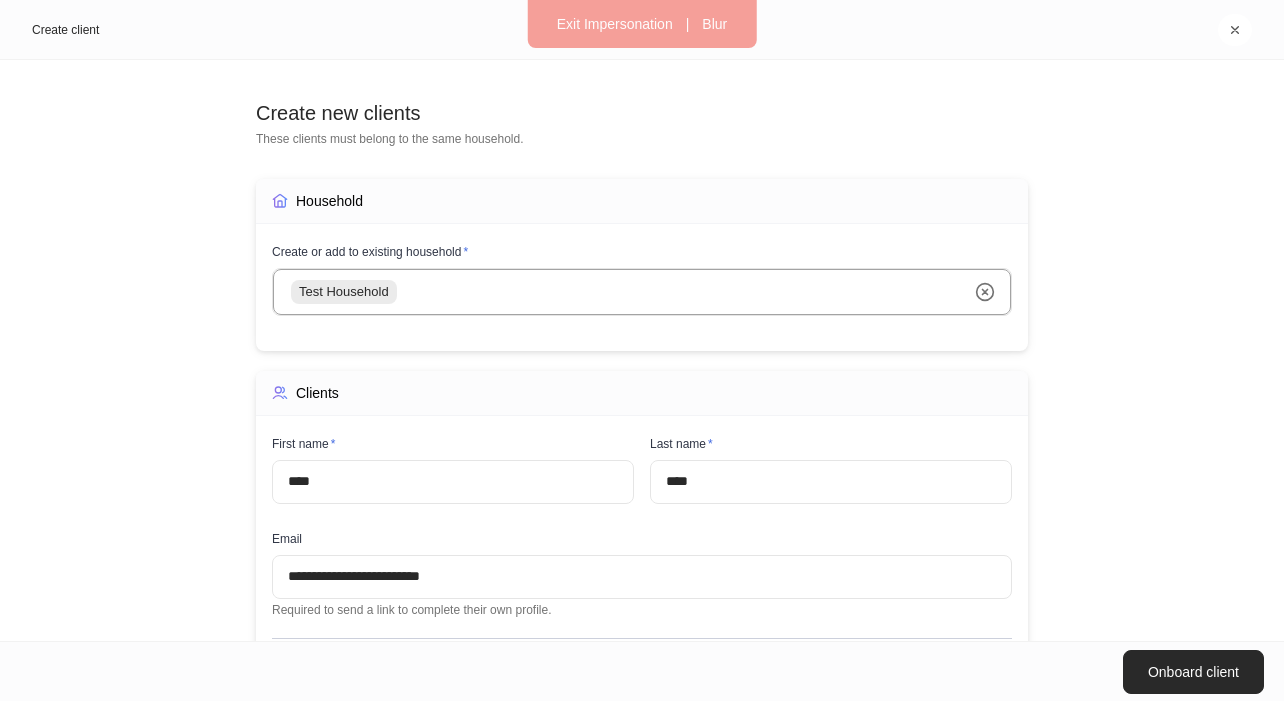 click on "Onboard client" at bounding box center (1193, 672) 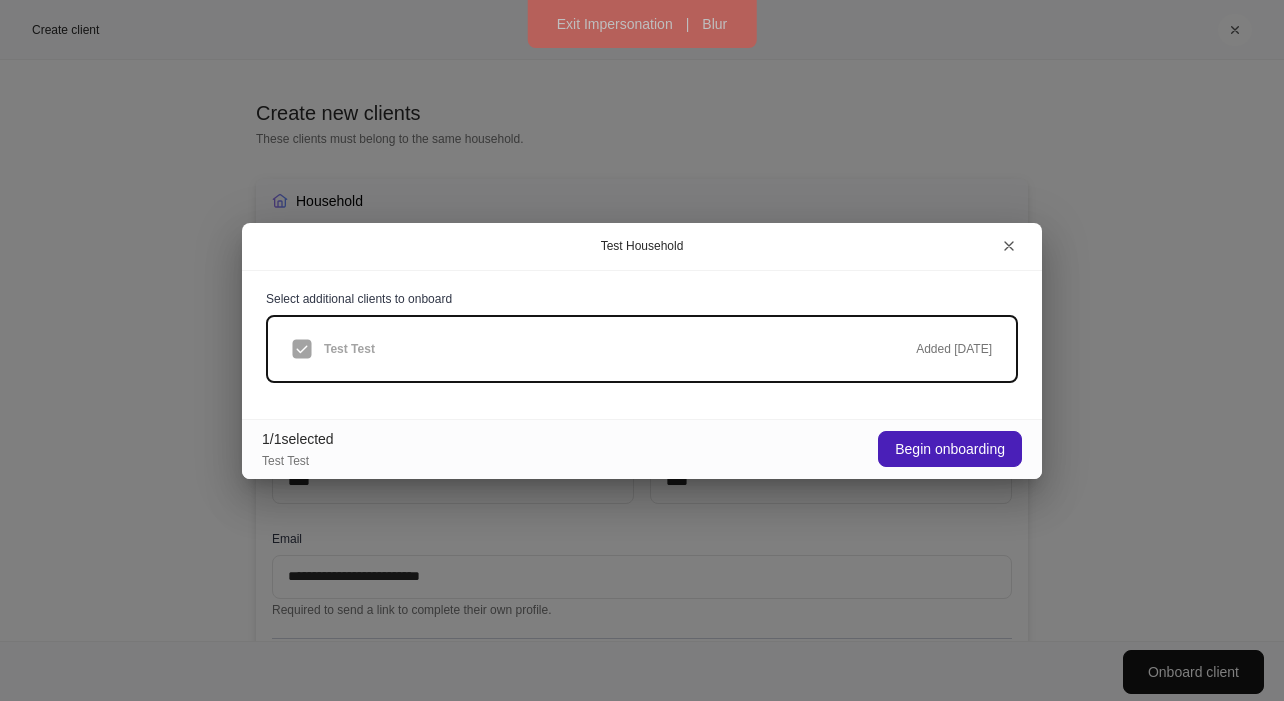 click on "Begin onboarding" at bounding box center (950, 449) 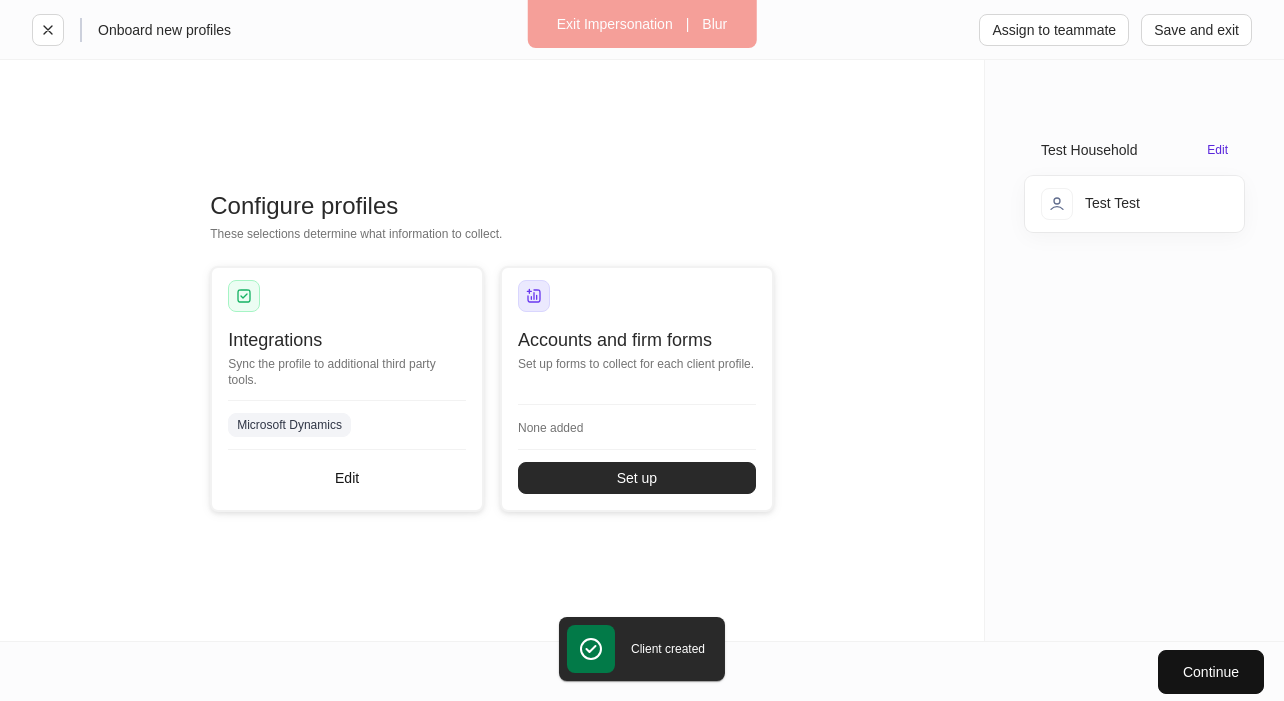 click on "Set up" at bounding box center [637, 478] 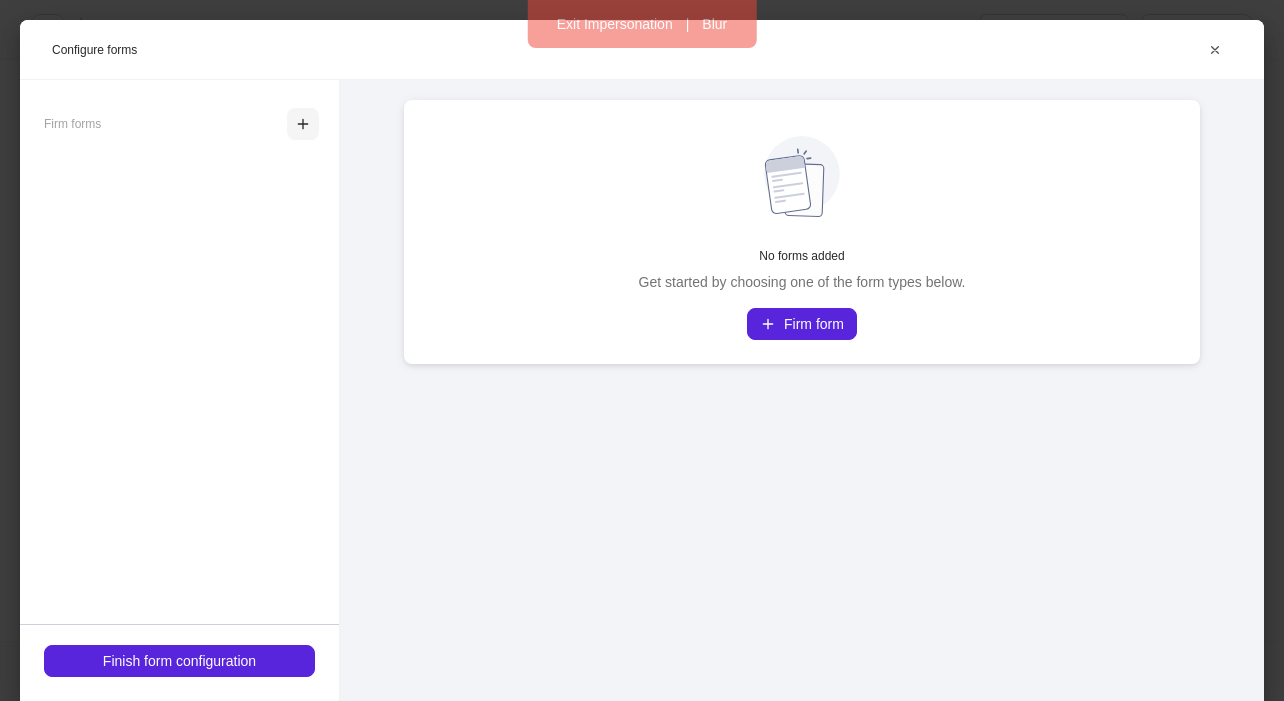 click 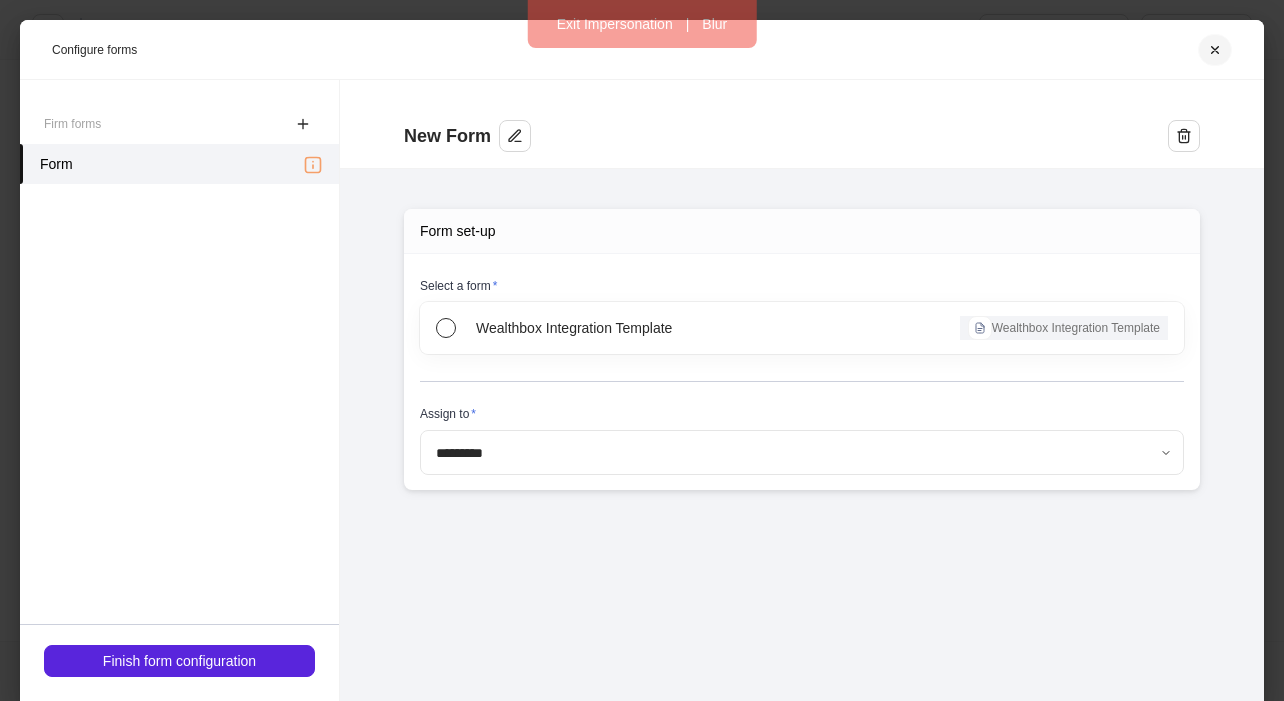 click 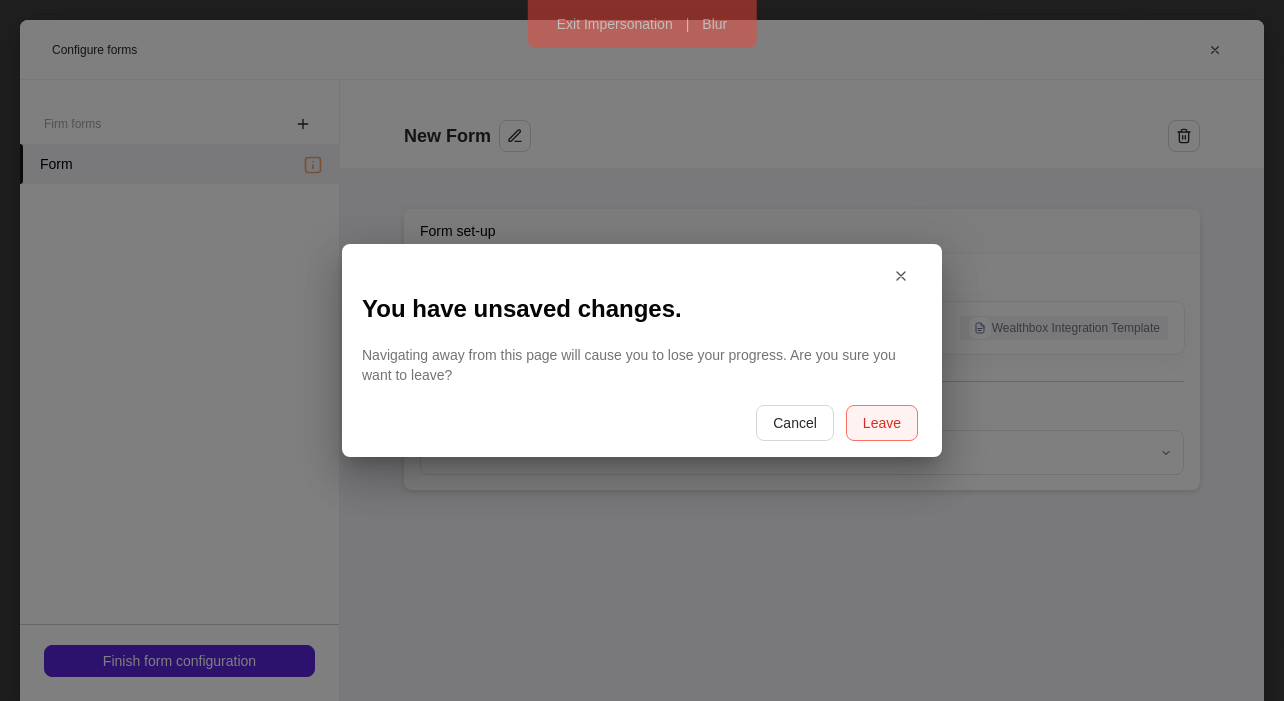 click on "Leave" at bounding box center (882, 423) 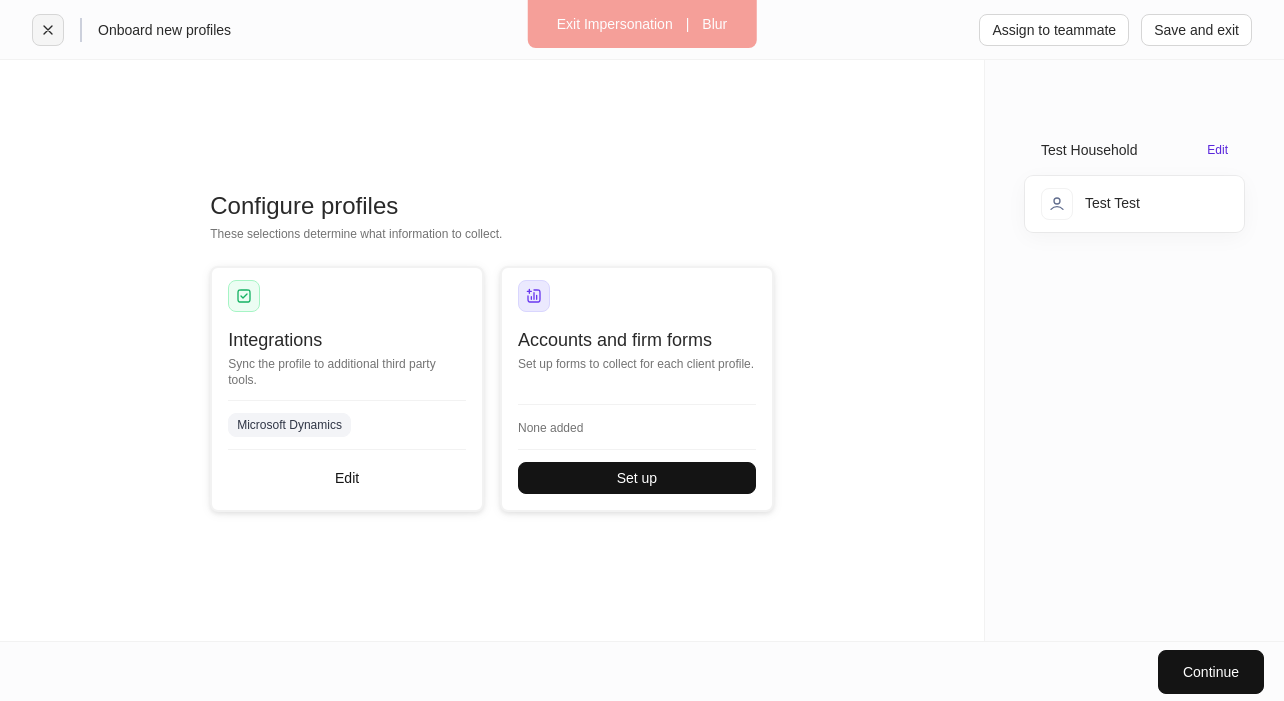 click 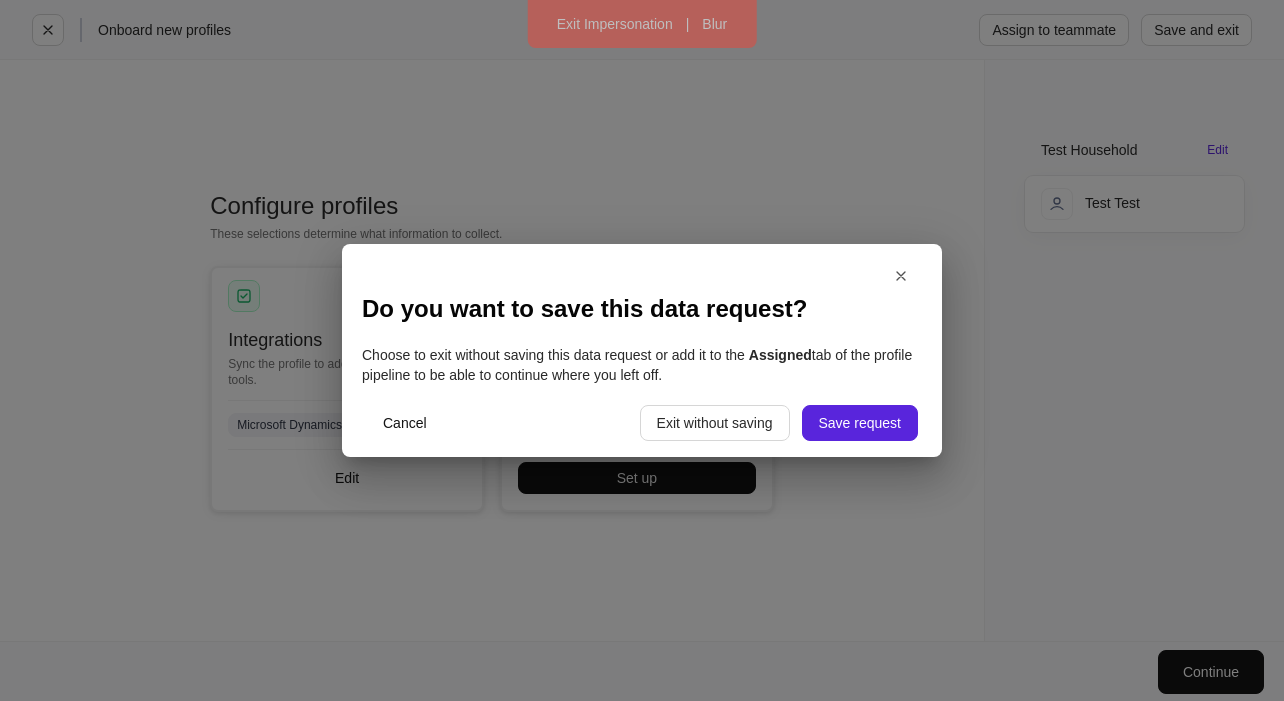 click on "Choose to exit without saving this data request or add it to the   Assigned  tab of the profile pipeline to be able to continue where you left off." at bounding box center (642, 365) 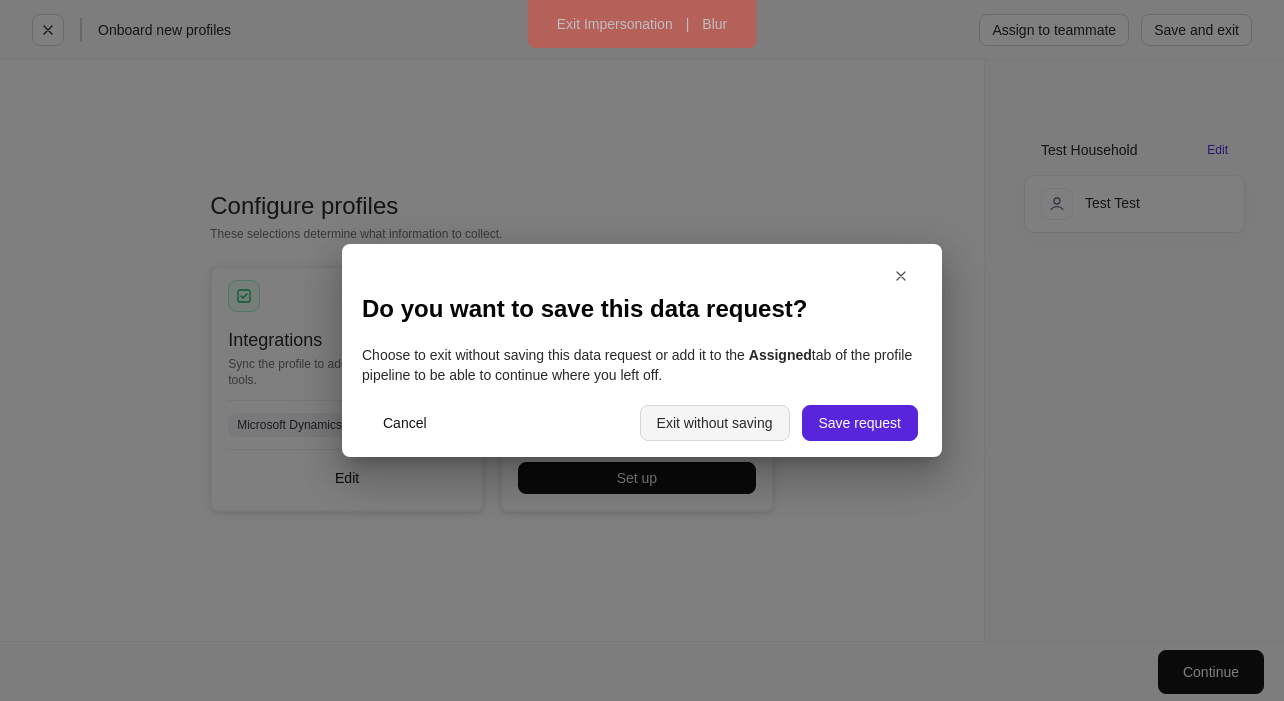 click on "Exit without saving" at bounding box center (715, 423) 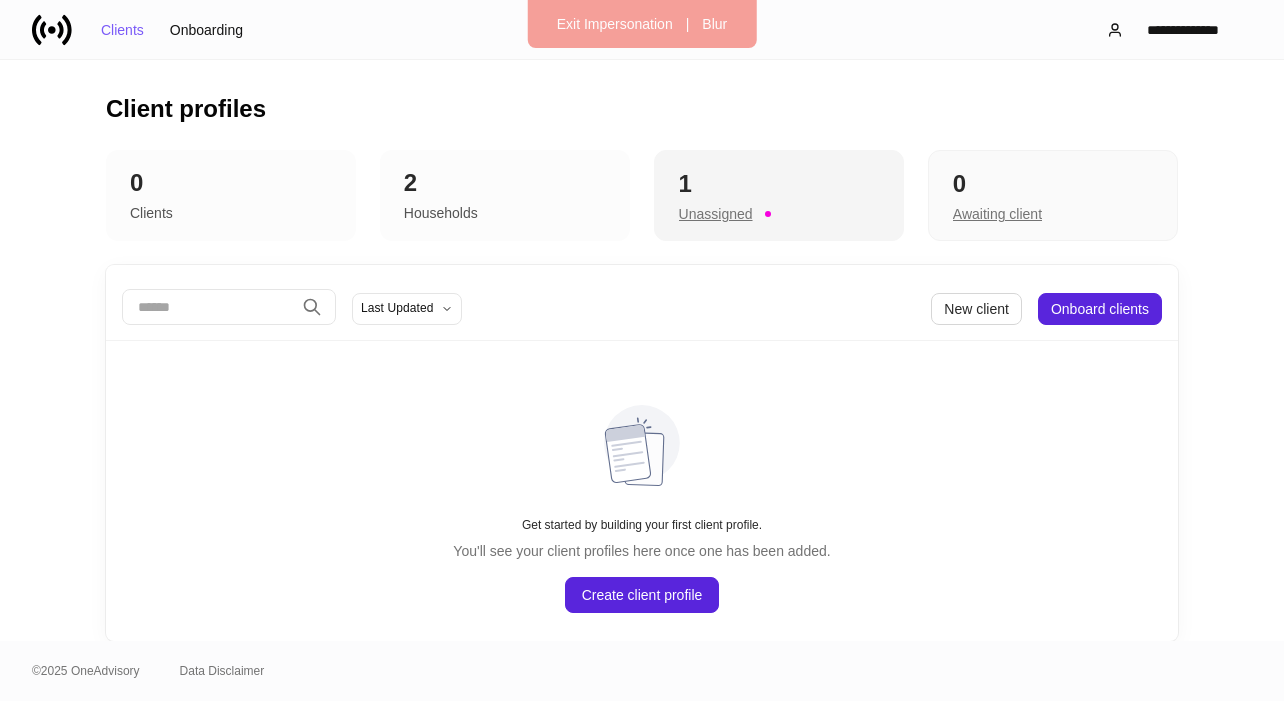 click on "Unassigned" at bounding box center (716, 214) 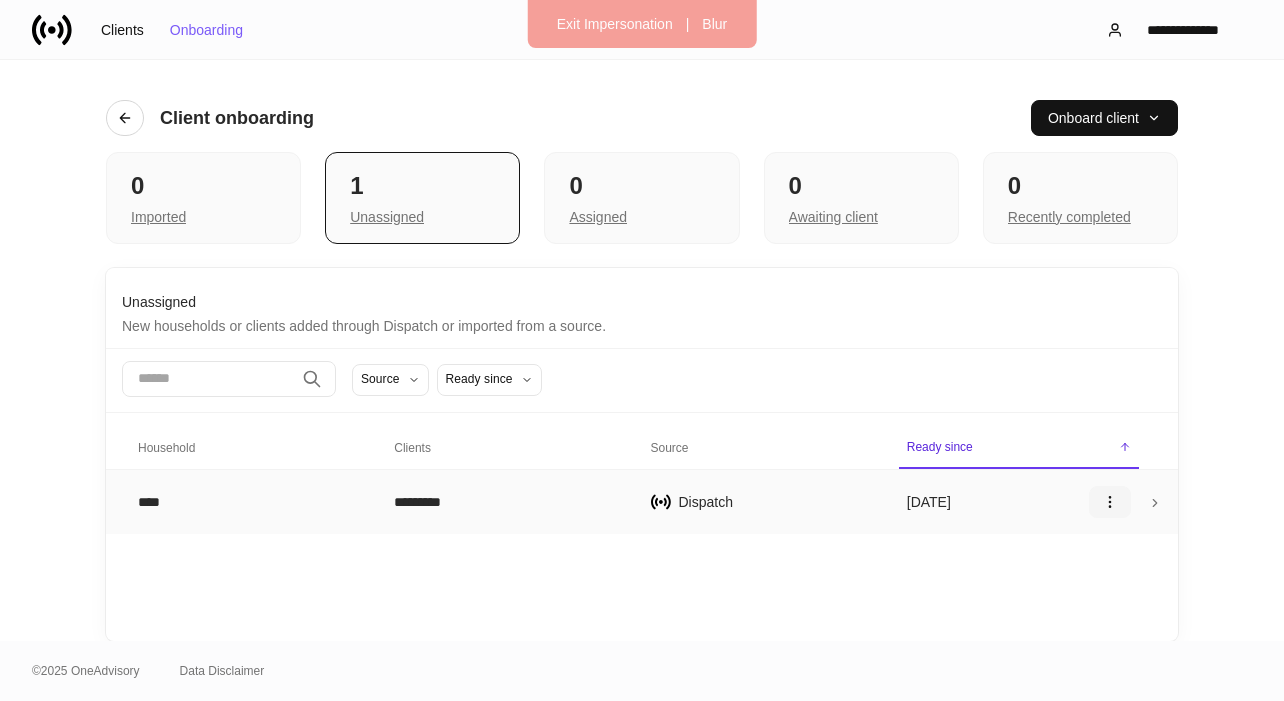 click 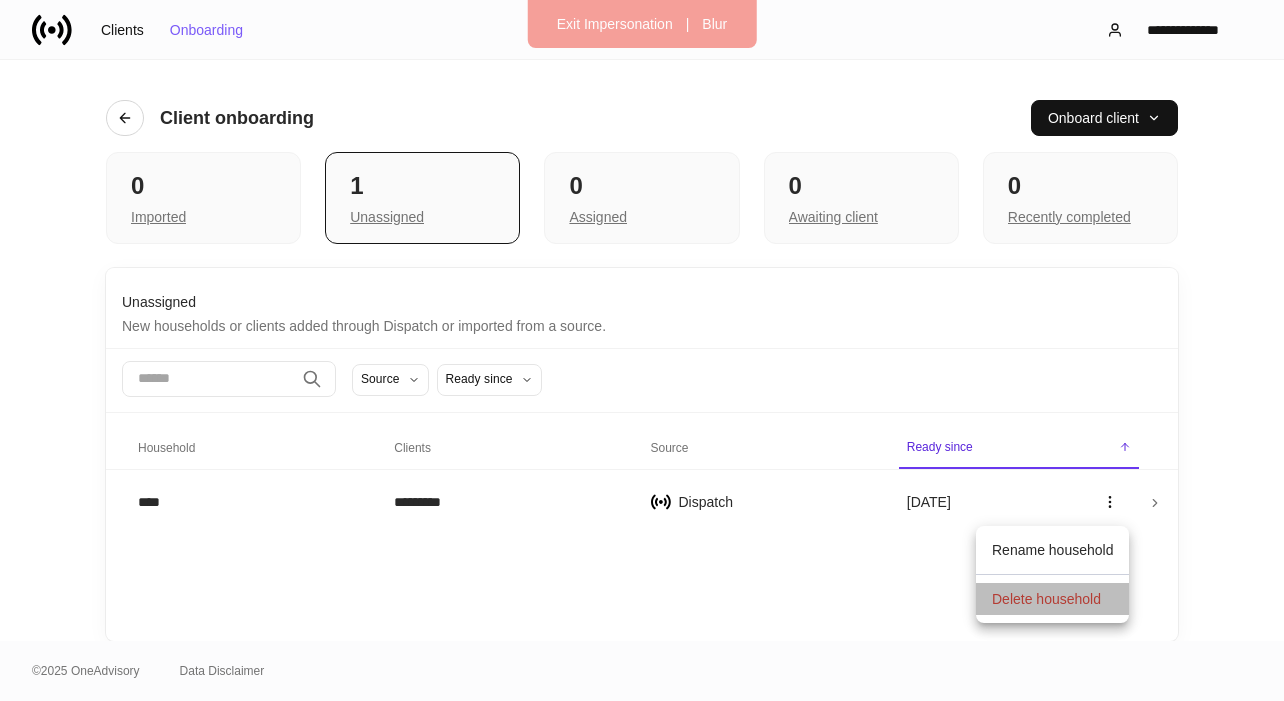 click on "Delete household" at bounding box center [1052, 599] 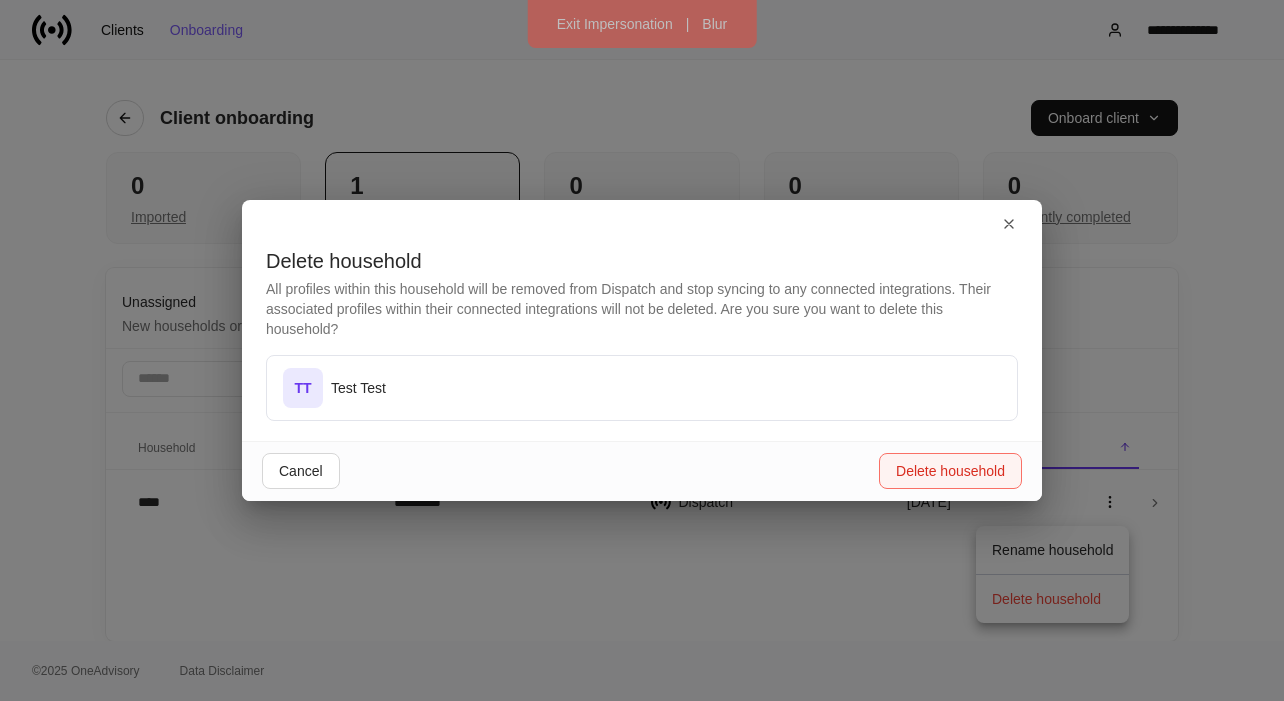 drag, startPoint x: 917, startPoint y: 478, endPoint x: 393, endPoint y: 499, distance: 524.42065 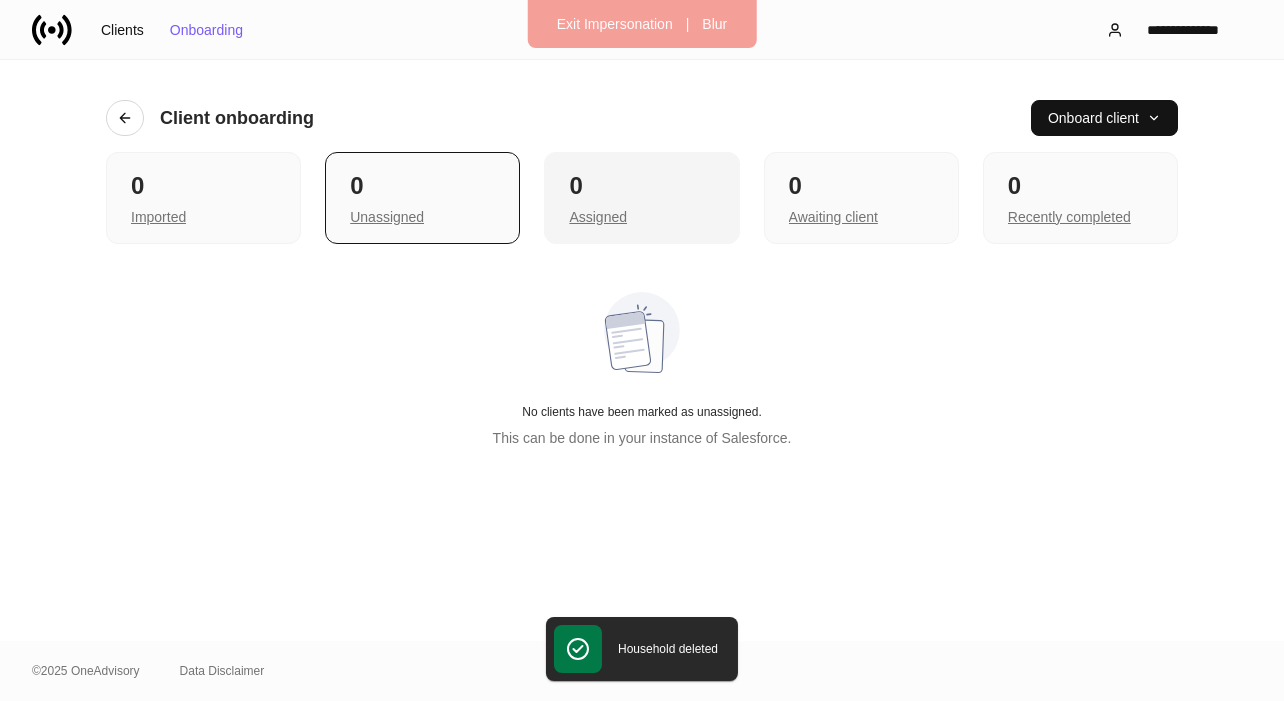 click on "Assigned" at bounding box center [598, 217] 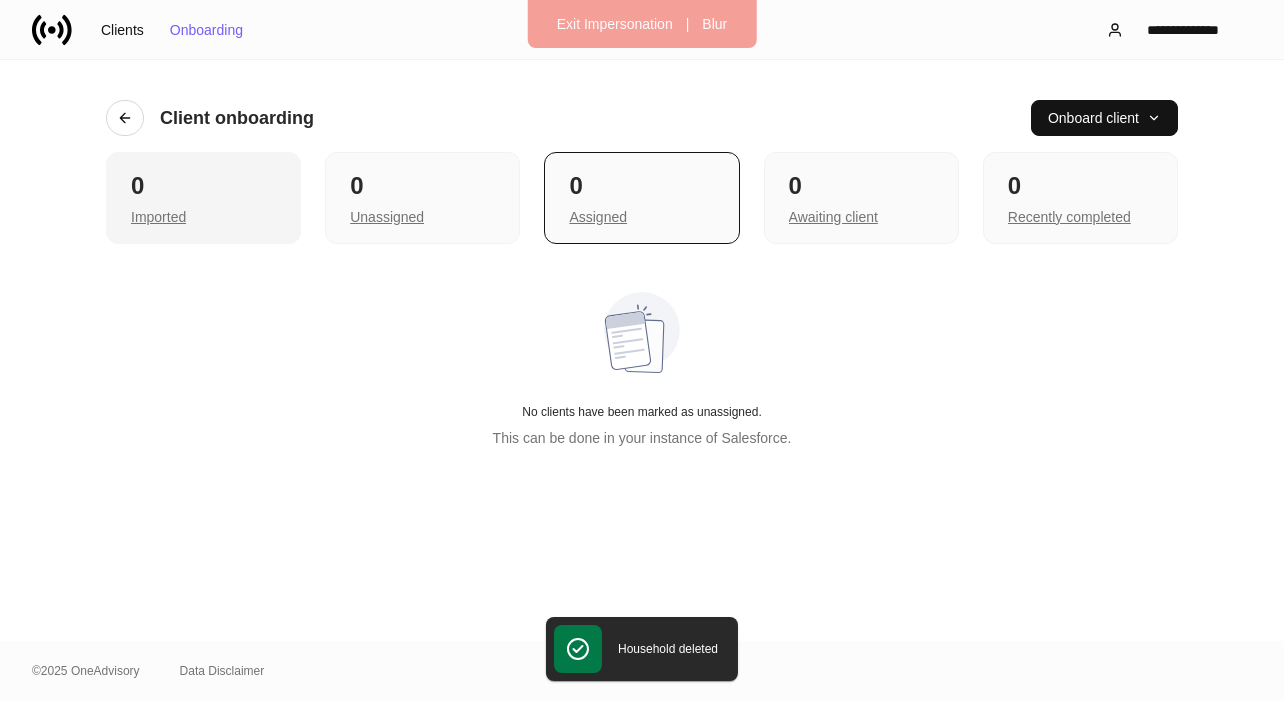 click on "0" at bounding box center [203, 186] 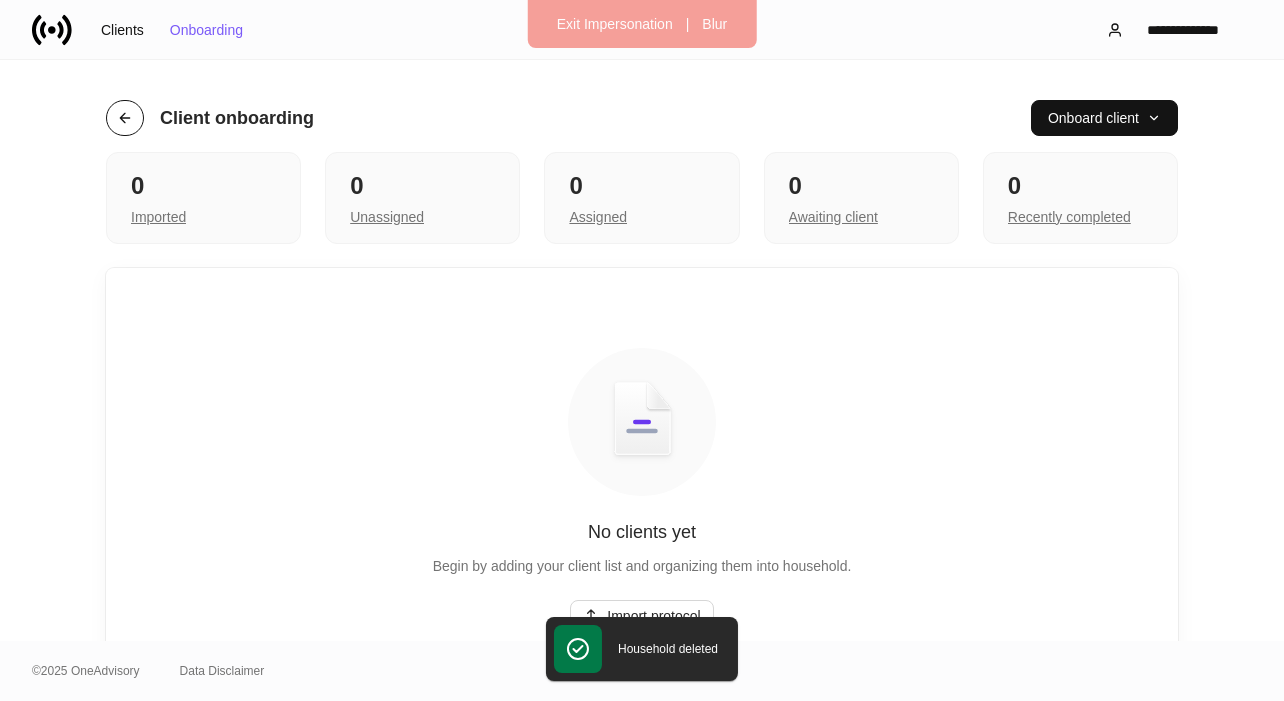 click at bounding box center [125, 118] 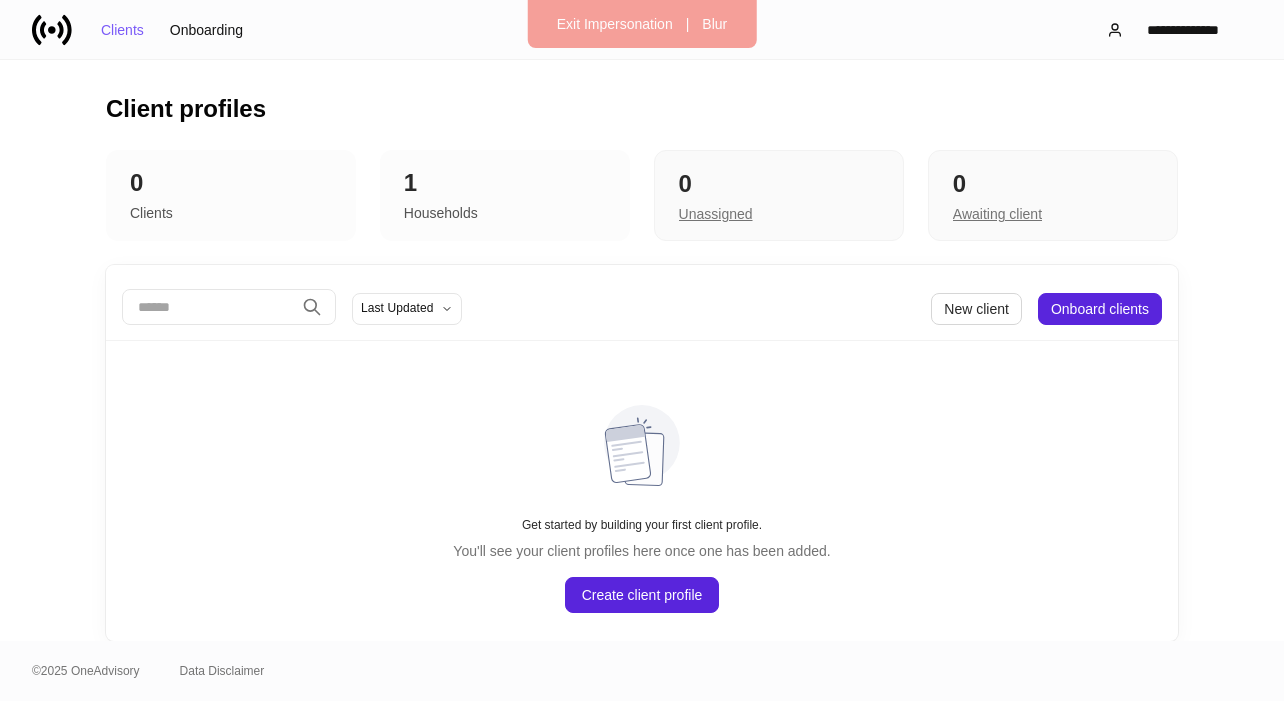 drag, startPoint x: 422, startPoint y: 165, endPoint x: 503, endPoint y: 214, distance: 94.66784 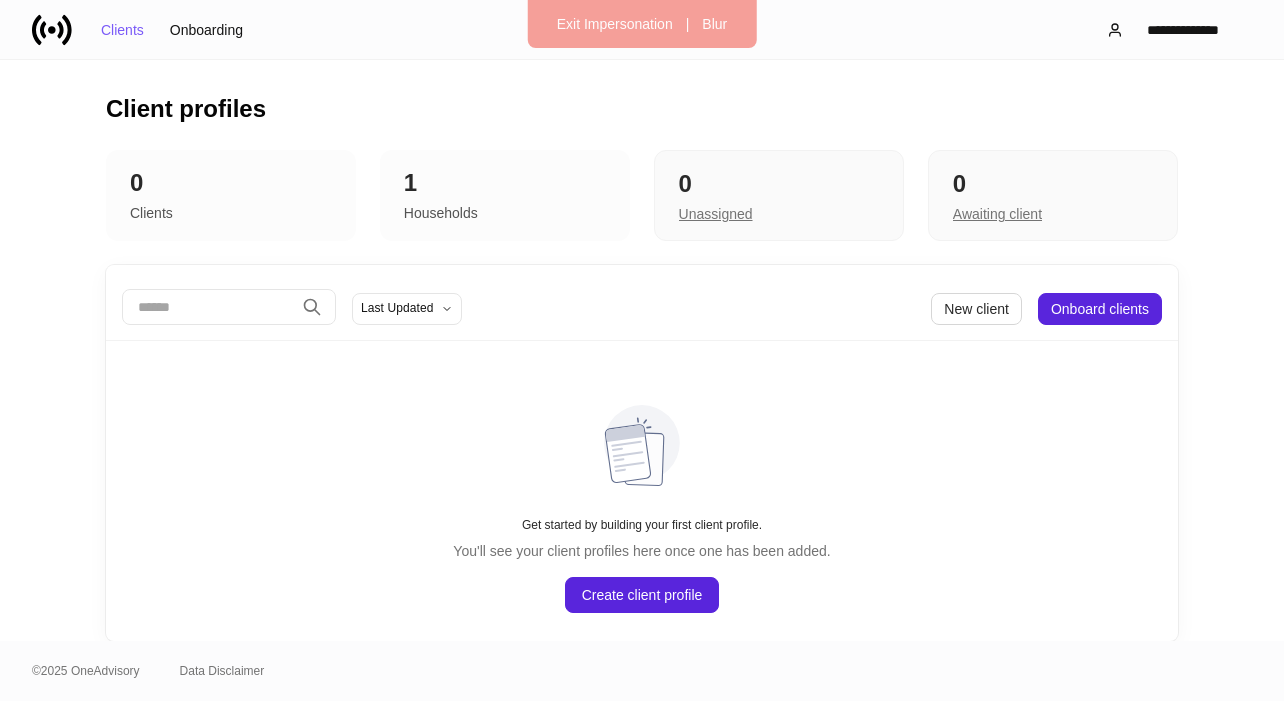 click on "1" at bounding box center (505, 183) 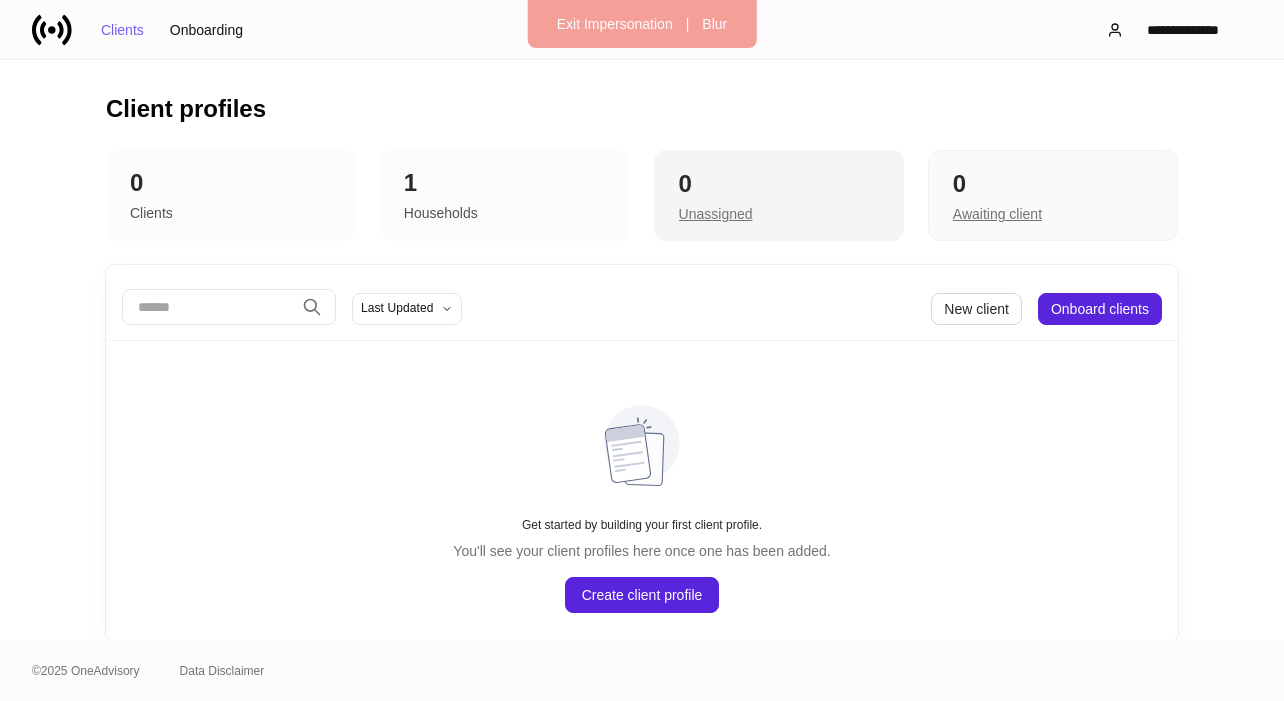 click on "0 Unassigned" at bounding box center (779, 196) 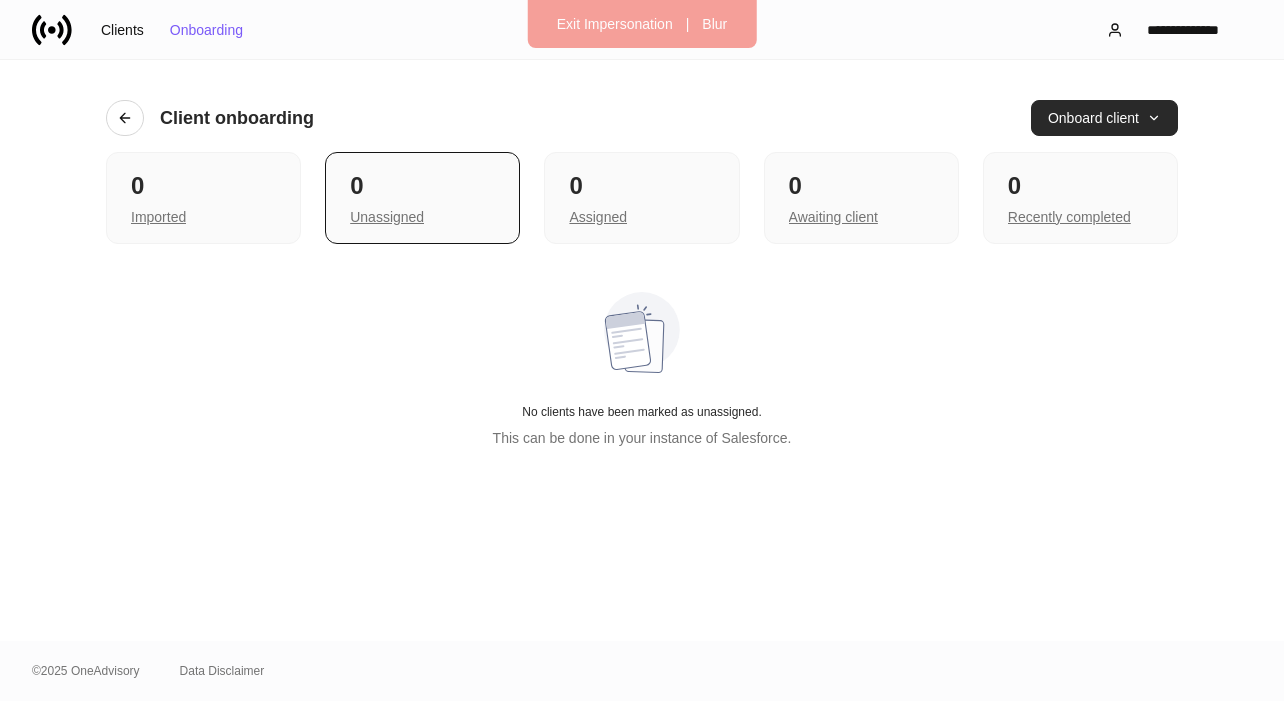 click on "Onboard client" at bounding box center (1104, 118) 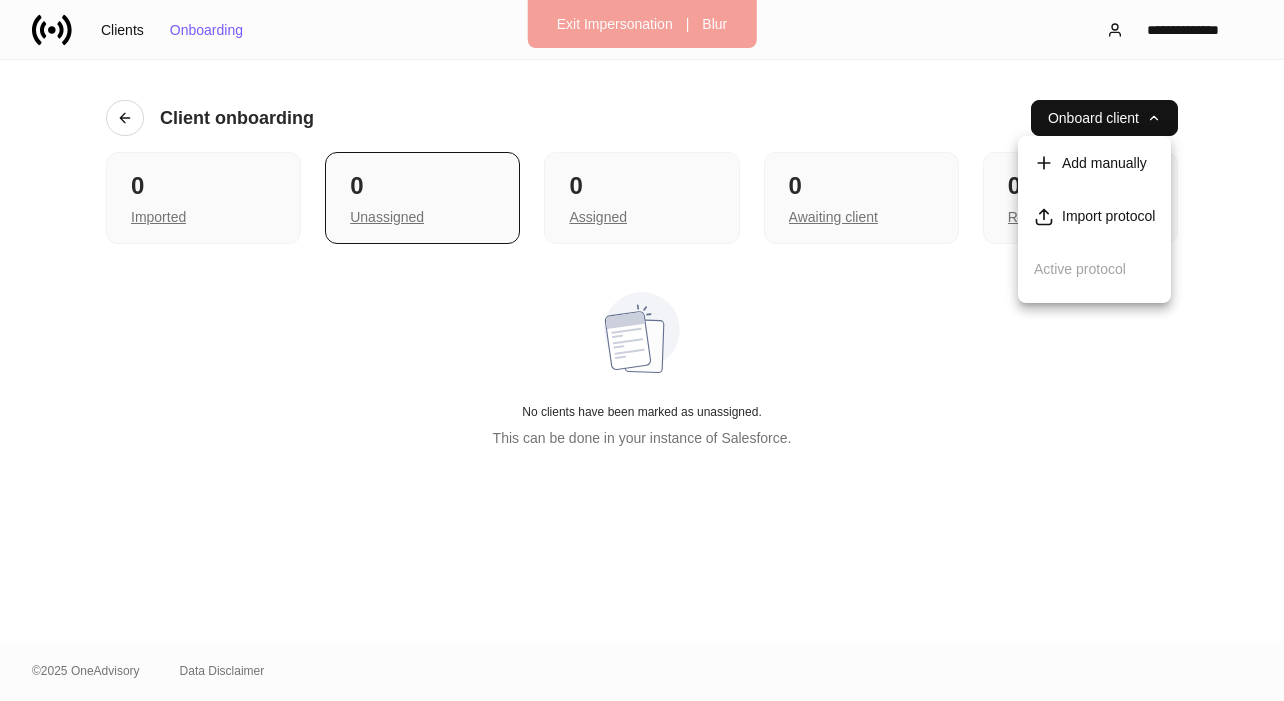 click on "Add manually" at bounding box center (1090, 162) 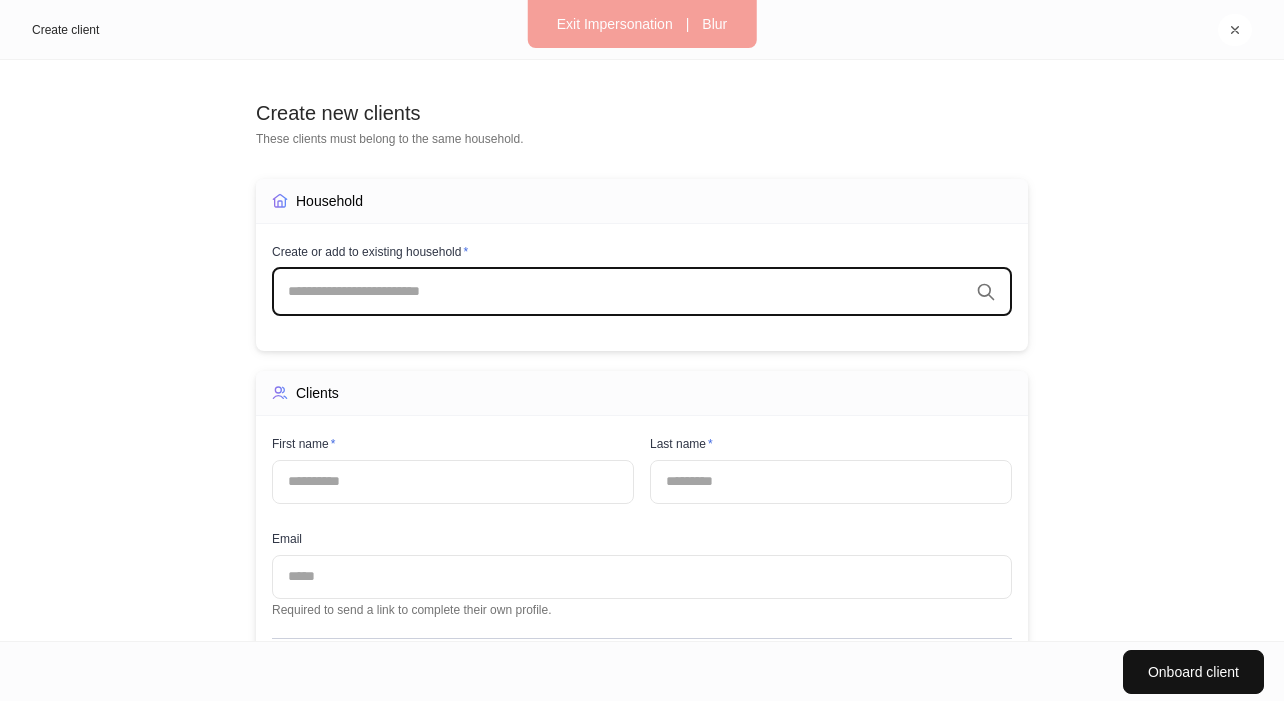 click on "​" at bounding box center [642, 292] 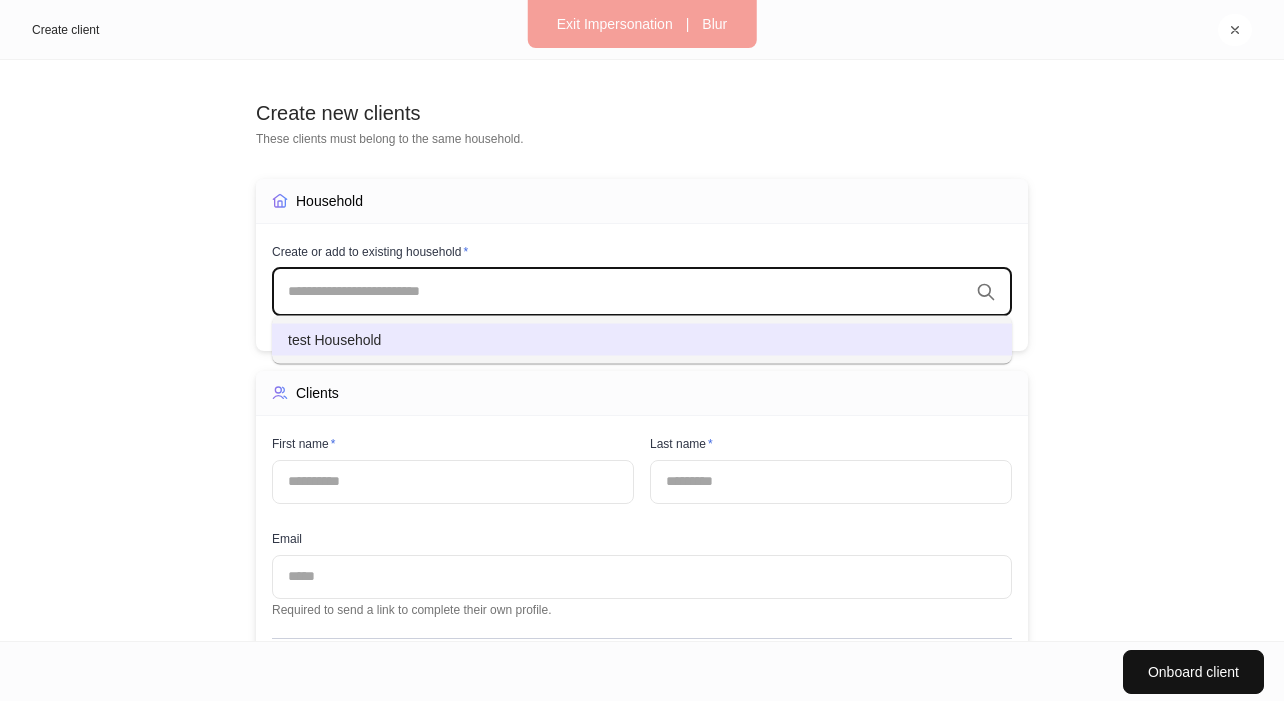 click on "test Household" at bounding box center (642, 340) 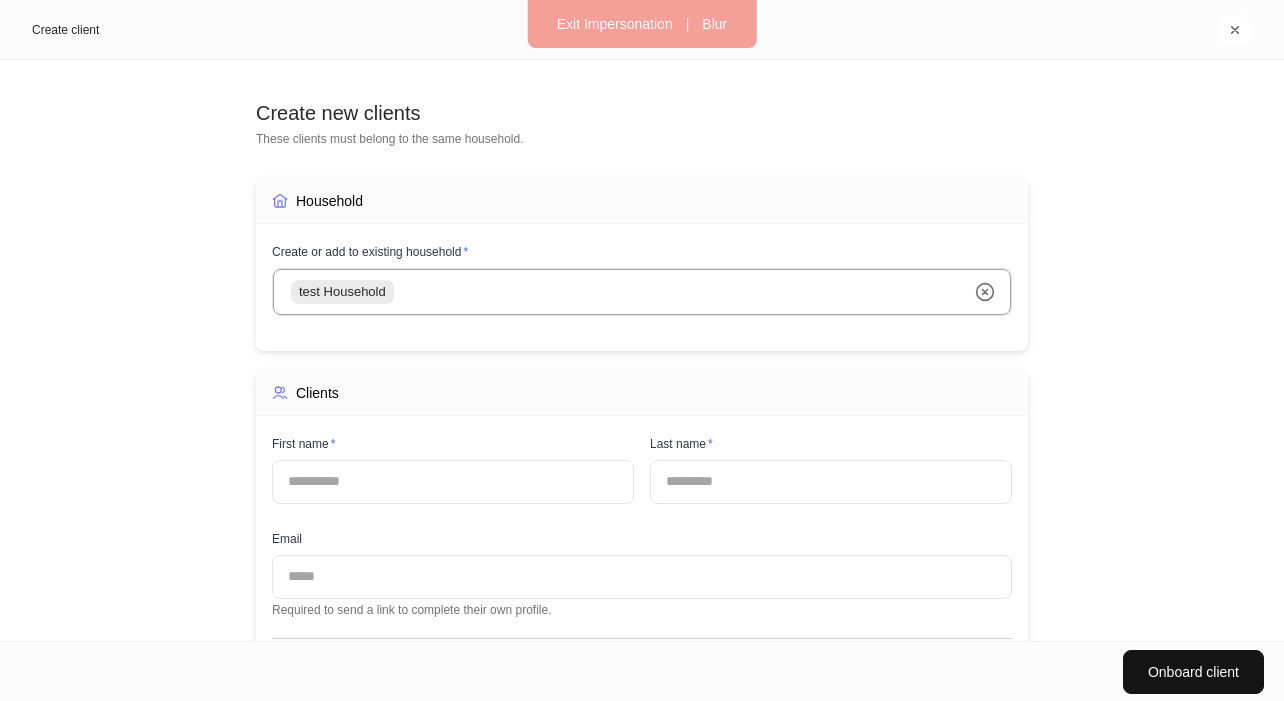 click at bounding box center [453, 482] 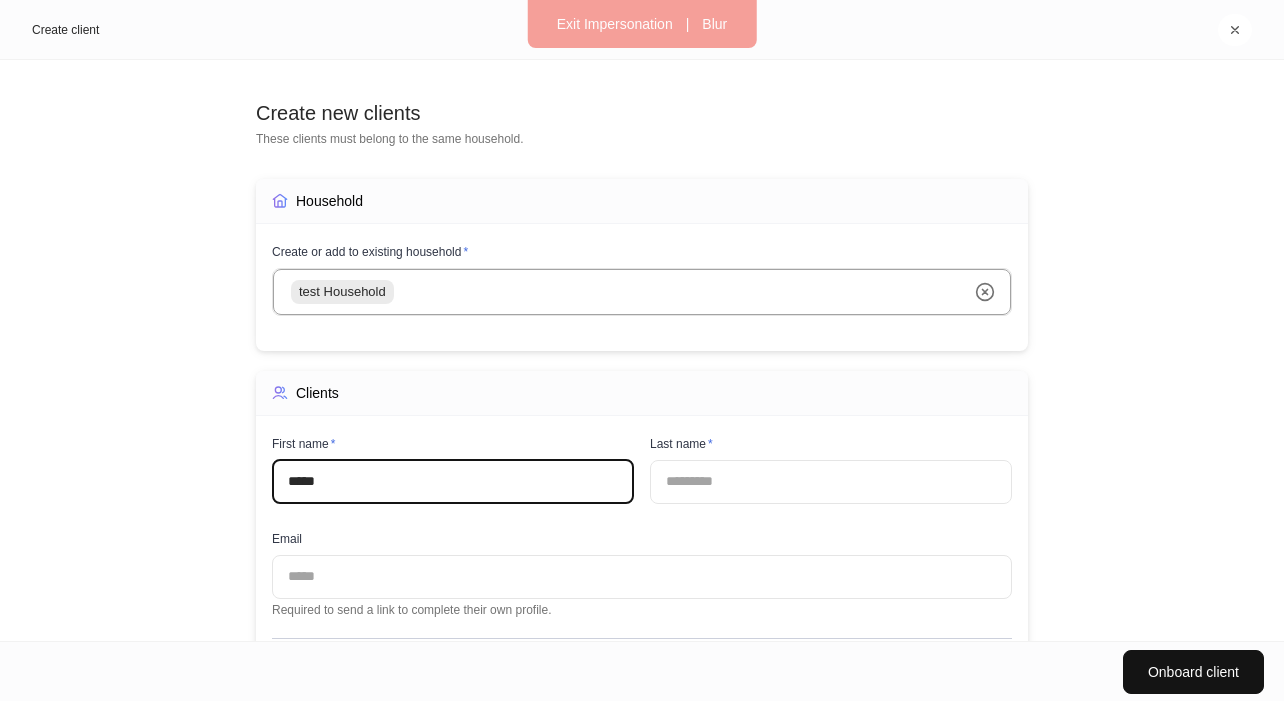 type on "*****" 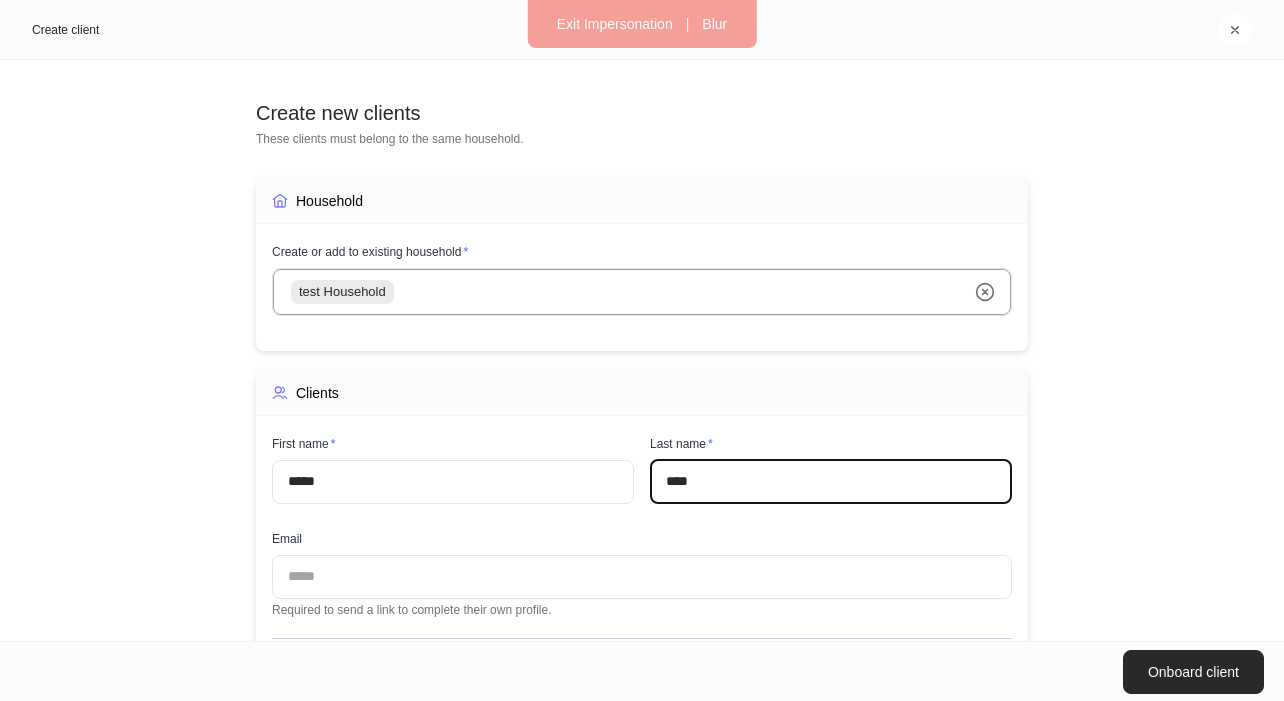 type on "****" 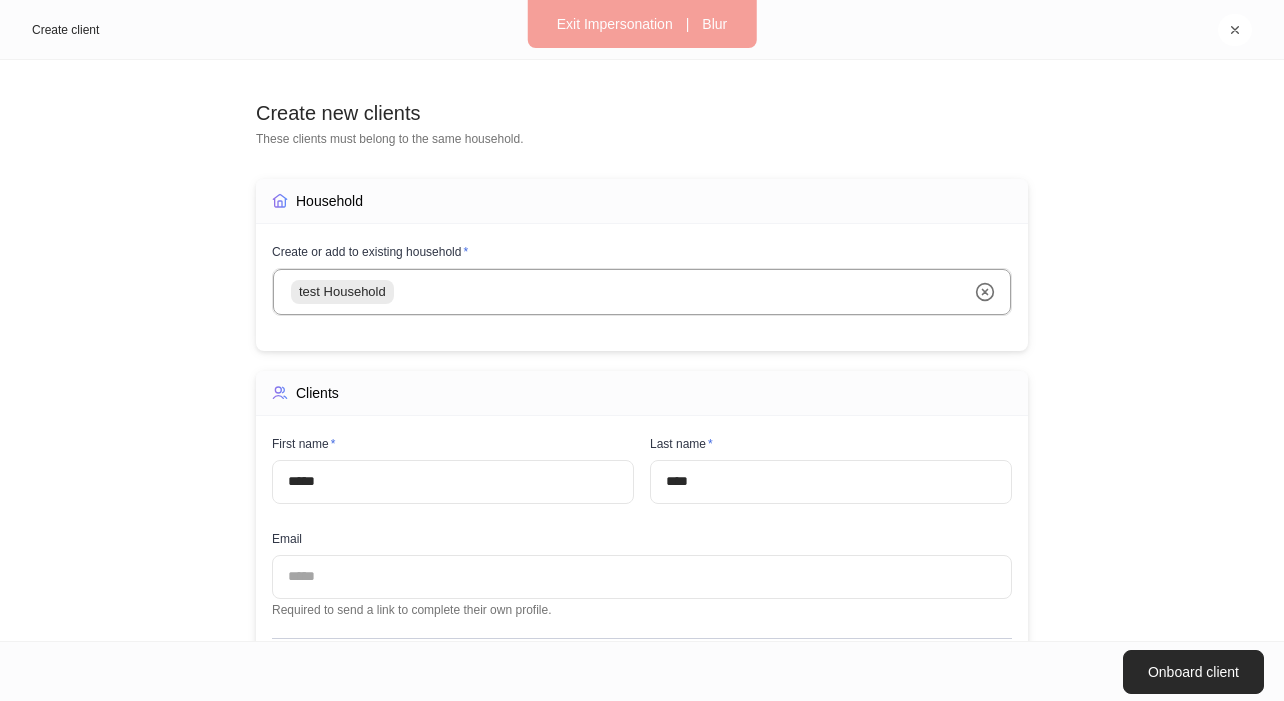 click on "Onboard client" at bounding box center (1193, 672) 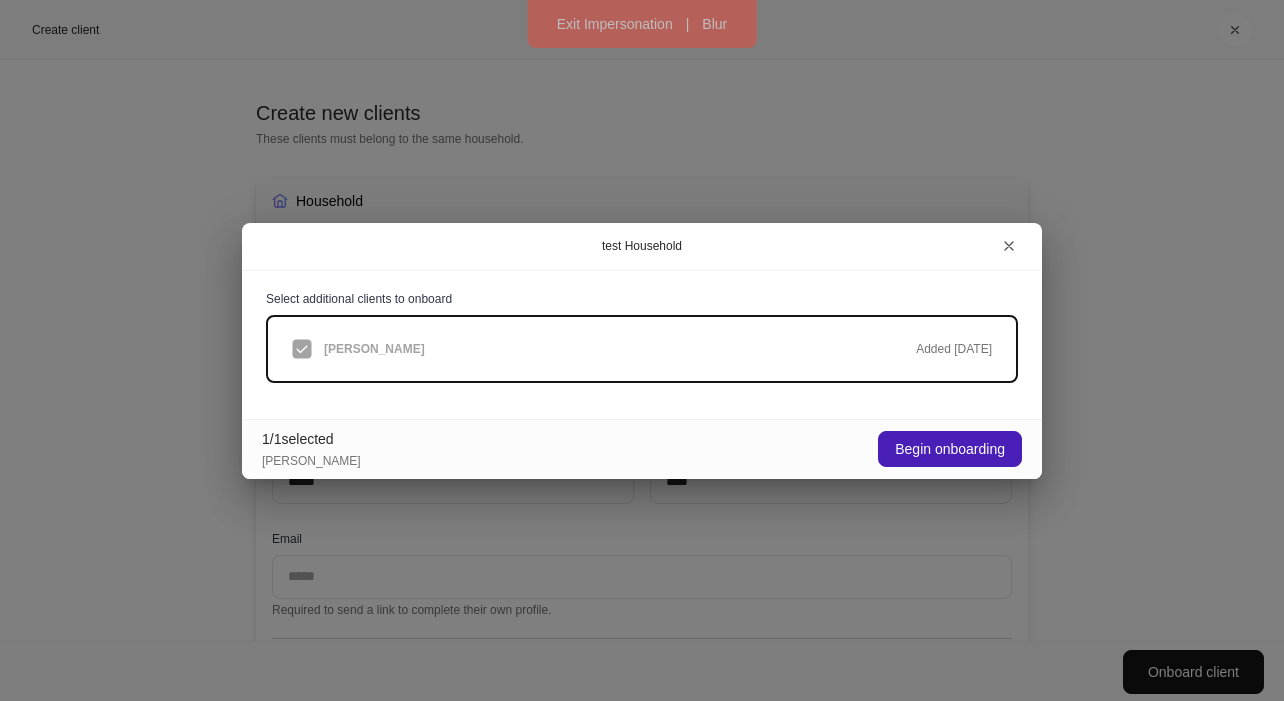 click on "Begin onboarding" at bounding box center [950, 449] 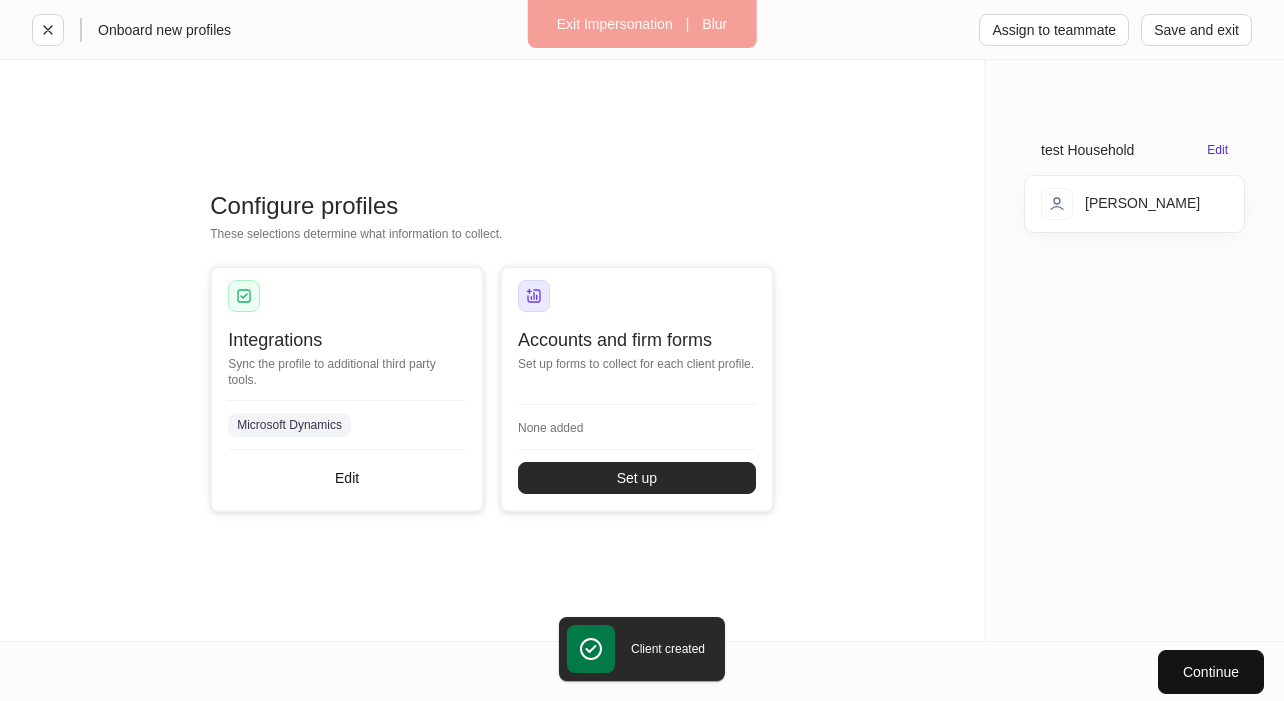 click on "Set up" at bounding box center [637, 478] 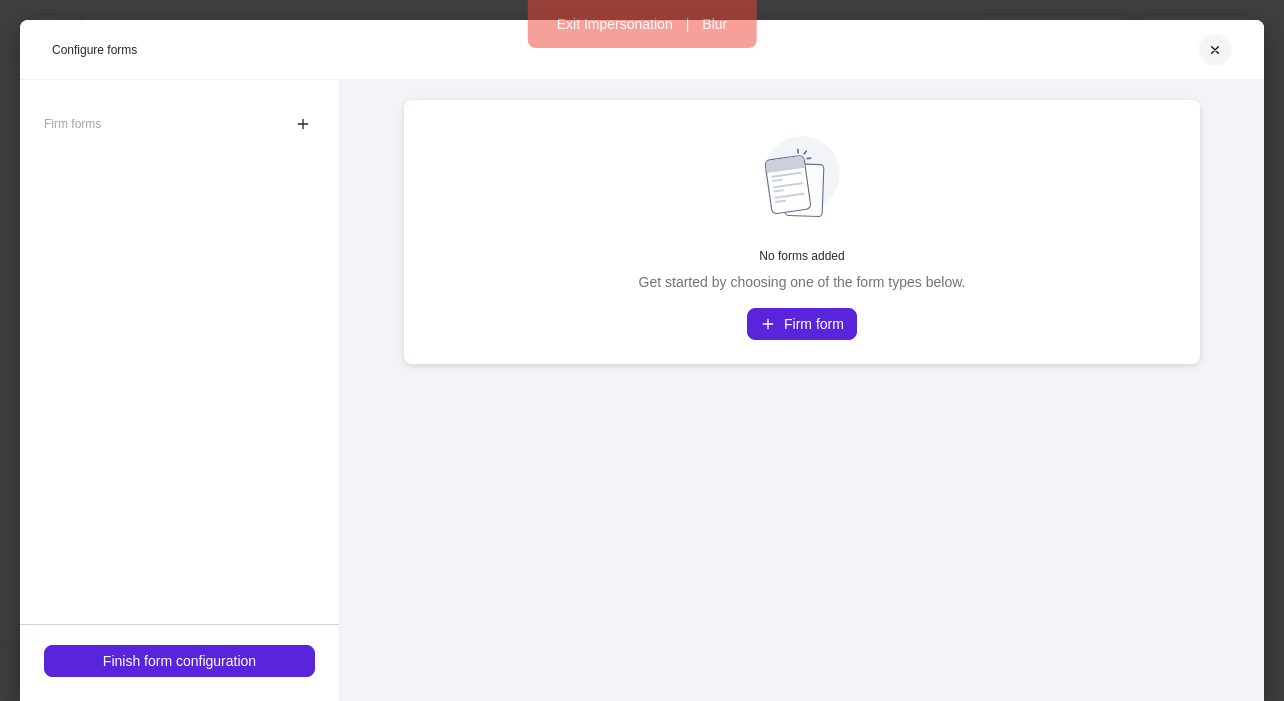 click 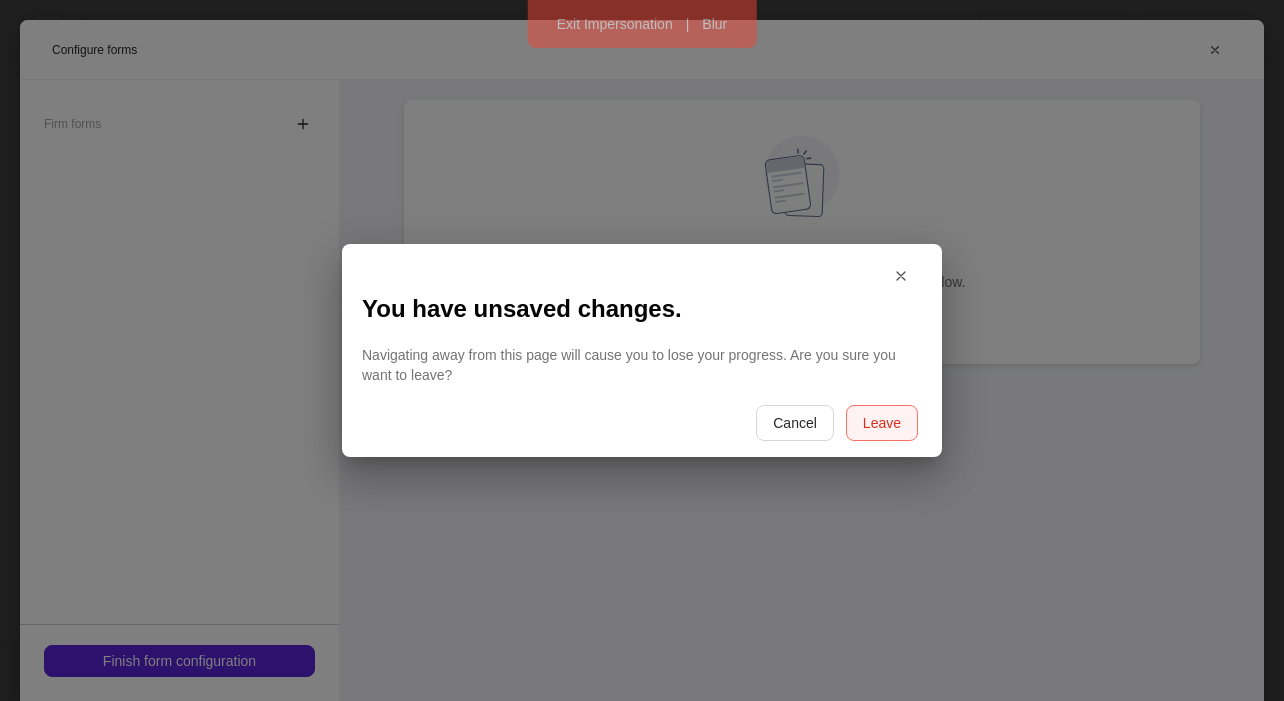 click on "Leave" at bounding box center [882, 423] 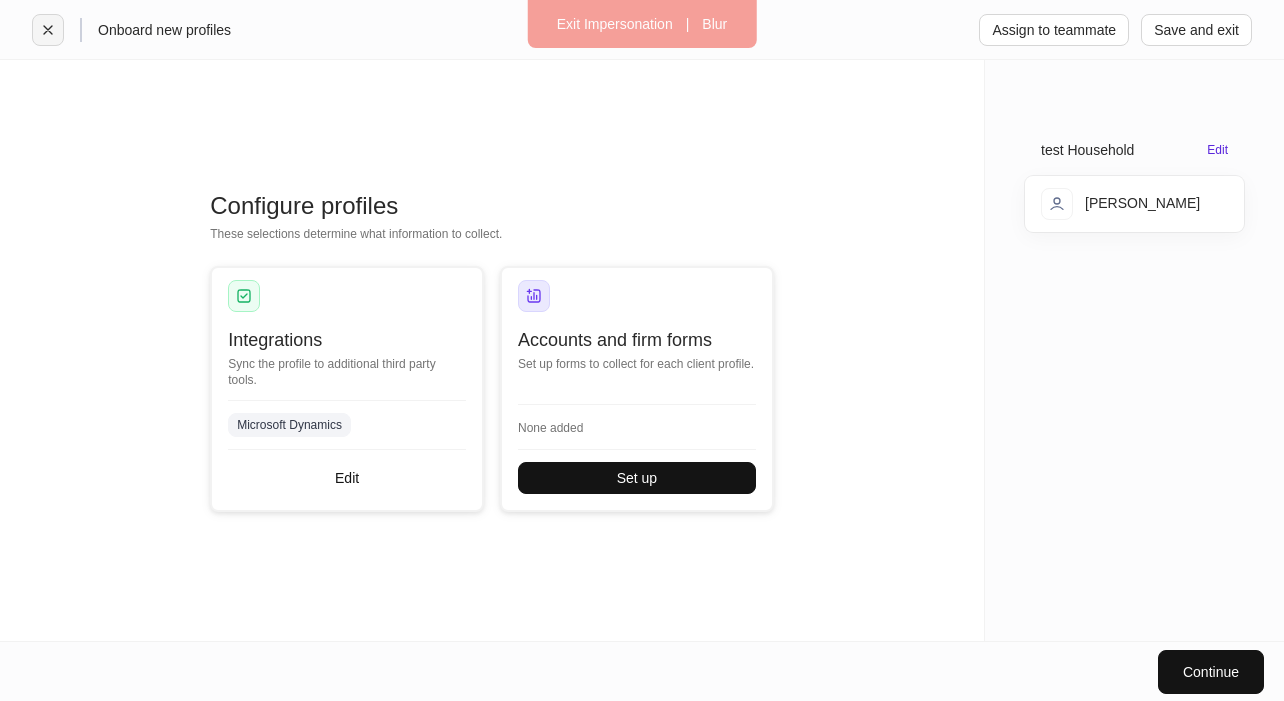 click 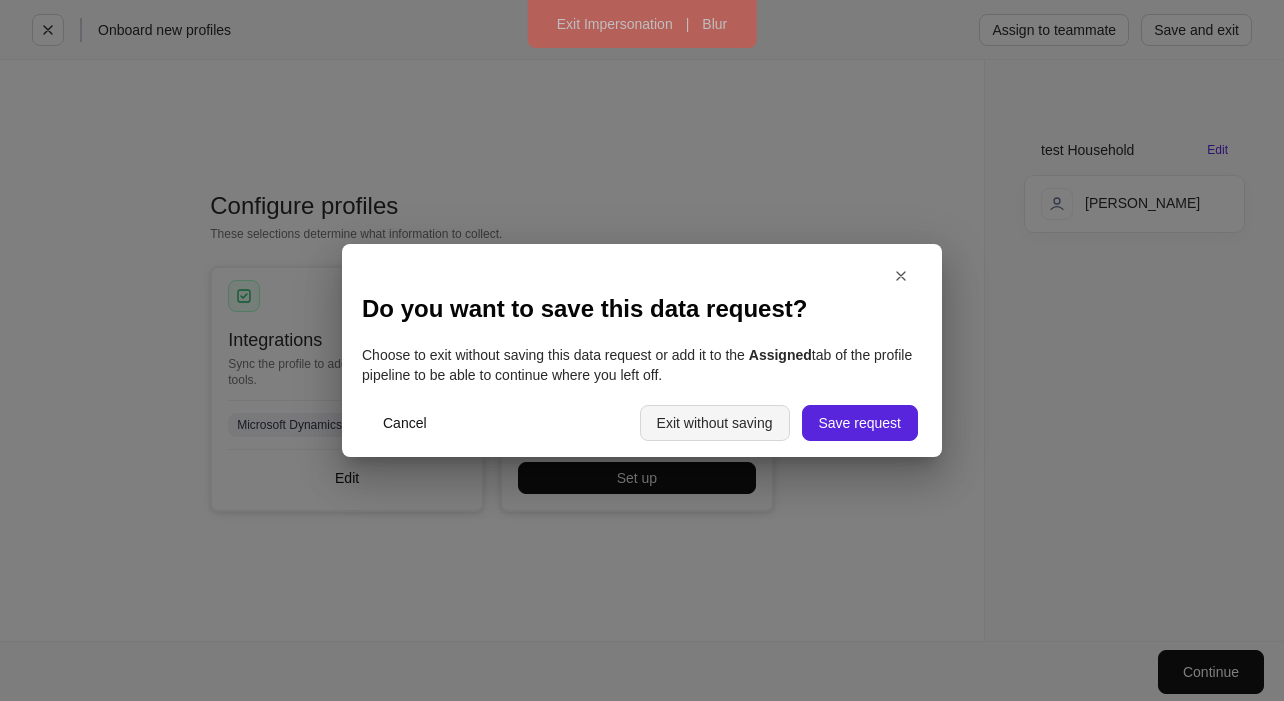 click on "Exit without saving" at bounding box center (715, 423) 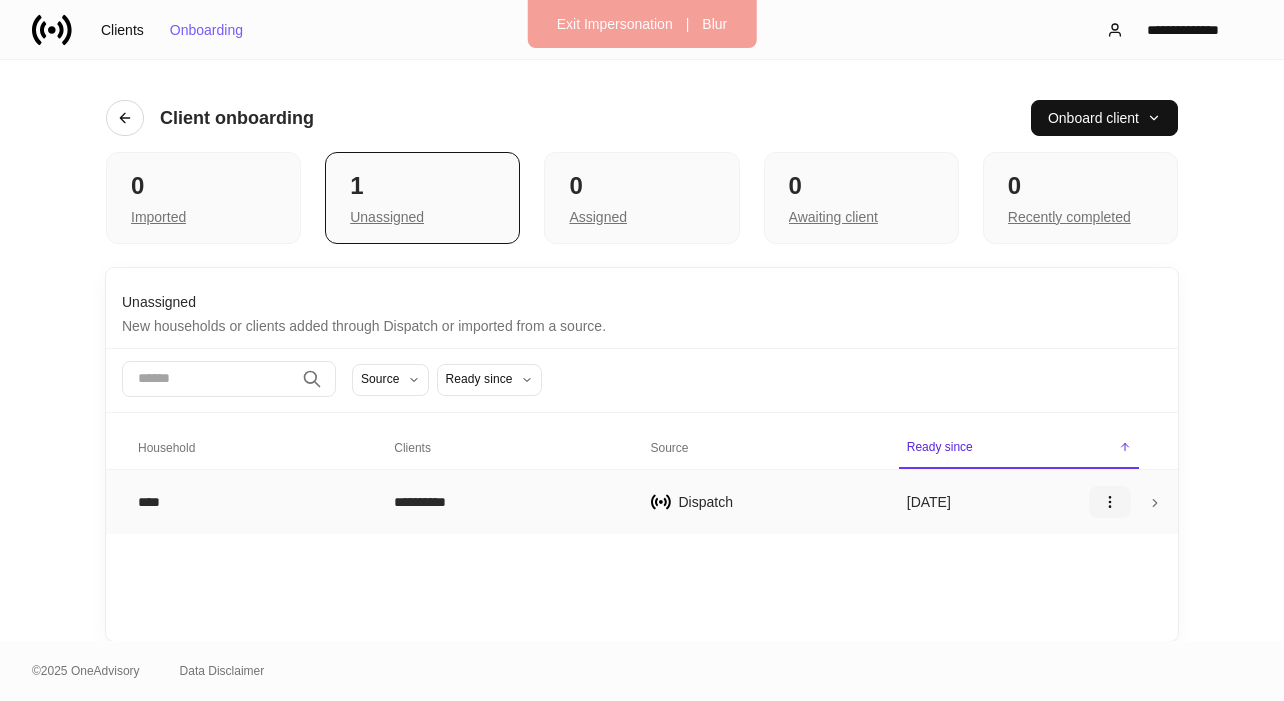 click 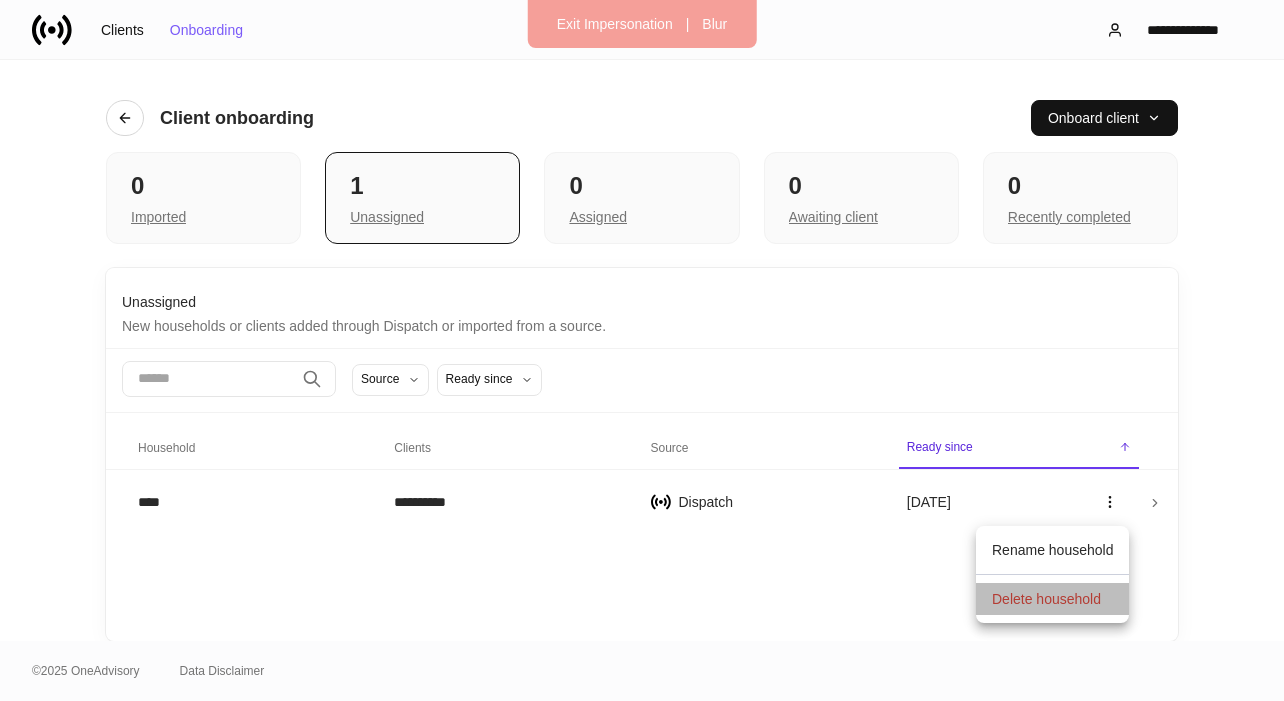 click on "Delete household" at bounding box center (1046, 599) 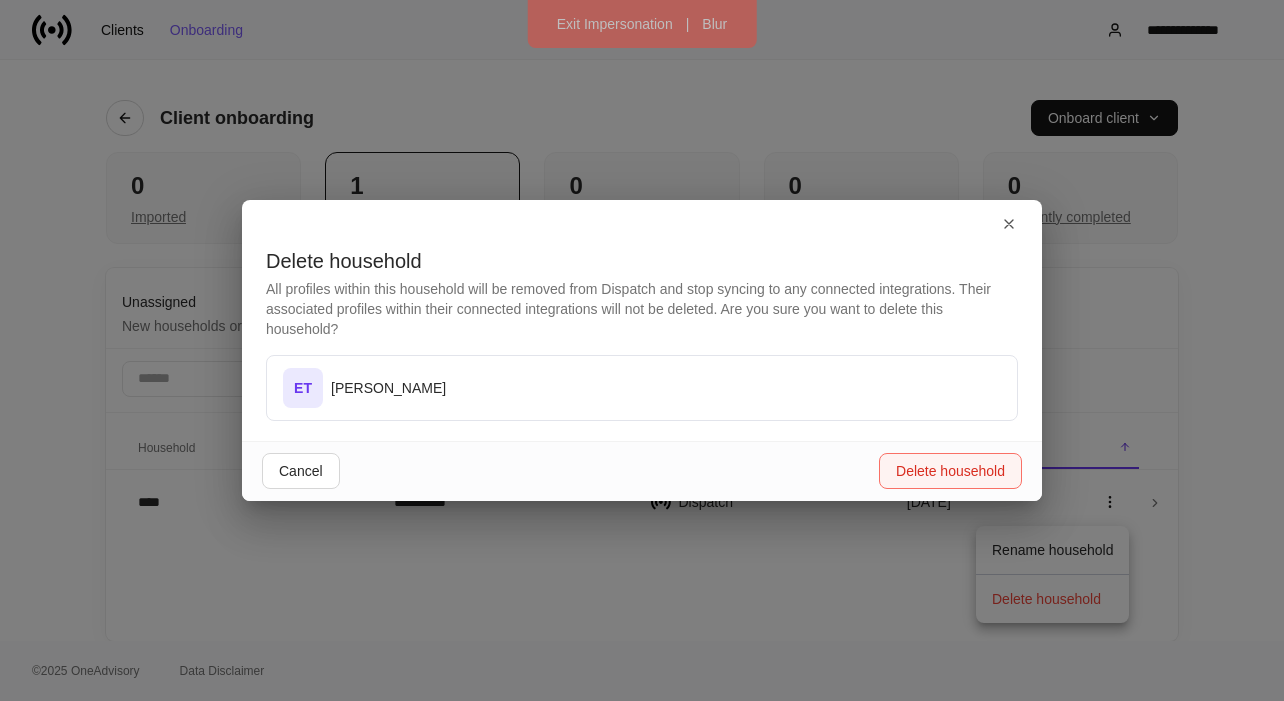 click on "Delete household" at bounding box center (950, 471) 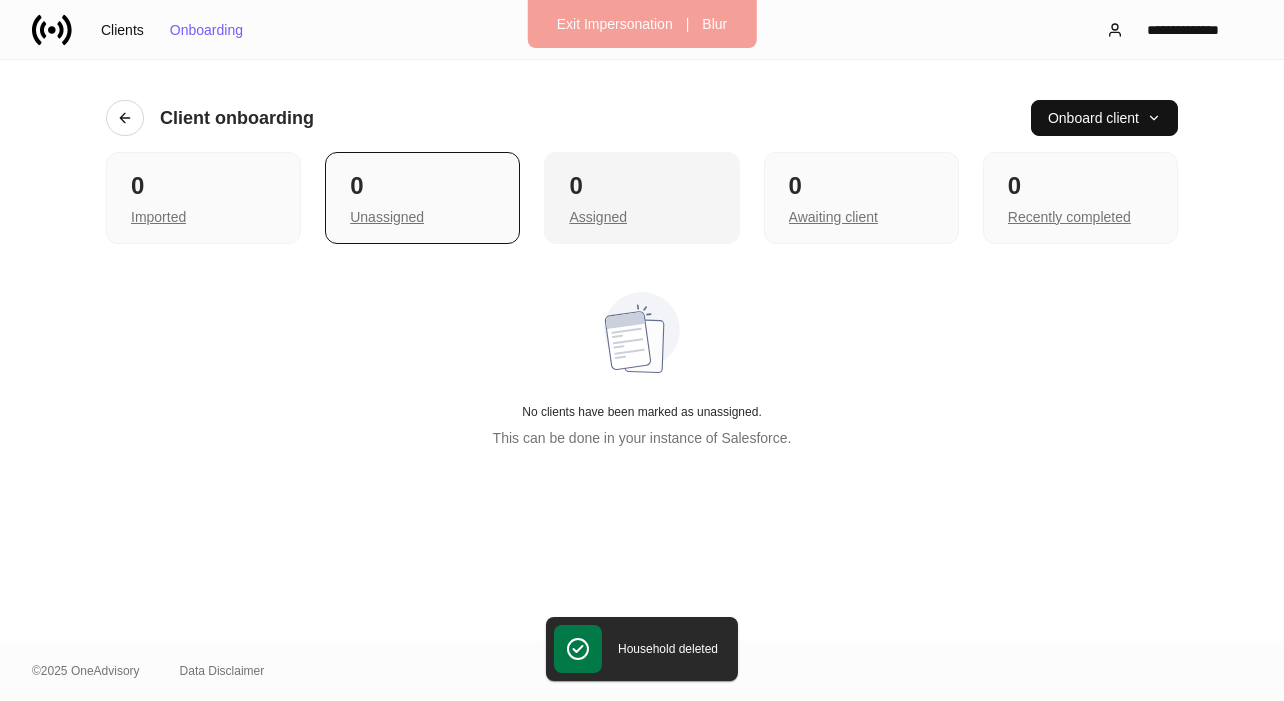 drag, startPoint x: 610, startPoint y: 195, endPoint x: 593, endPoint y: 193, distance: 17.117243 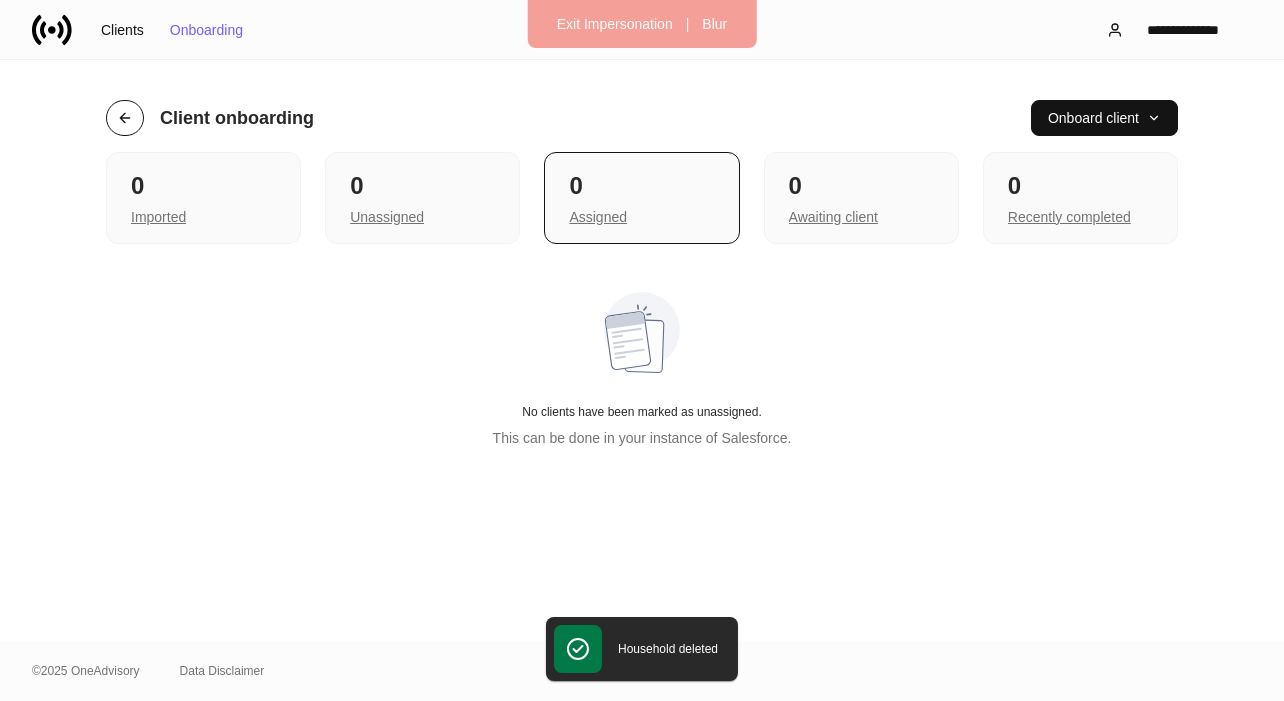 click at bounding box center (125, 118) 